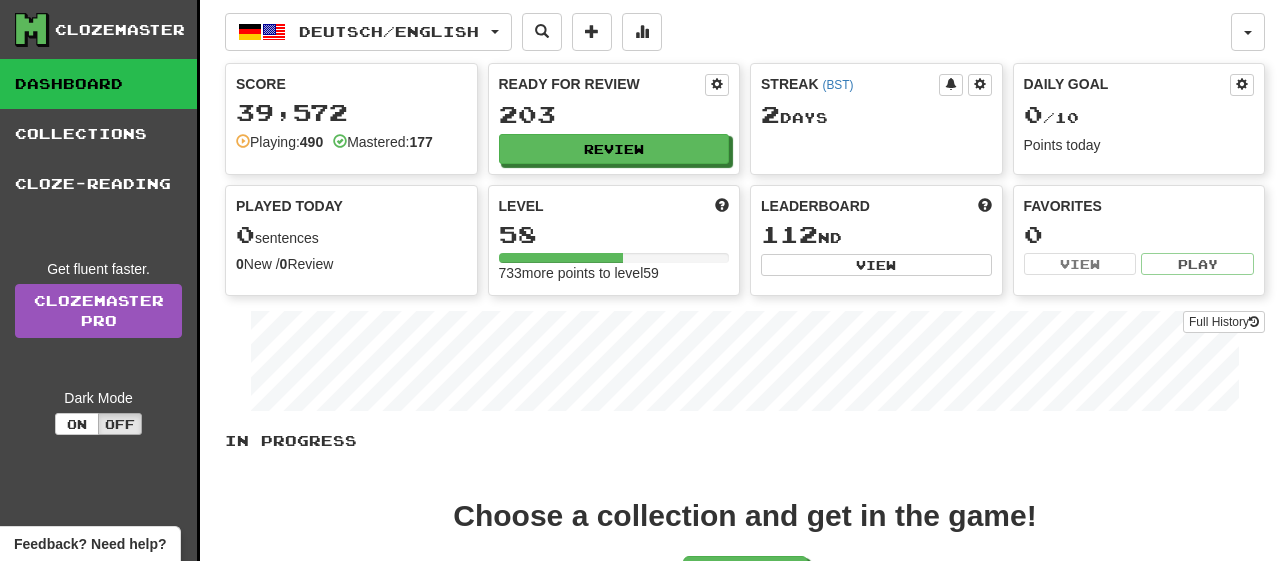 scroll, scrollTop: 0, scrollLeft: 0, axis: both 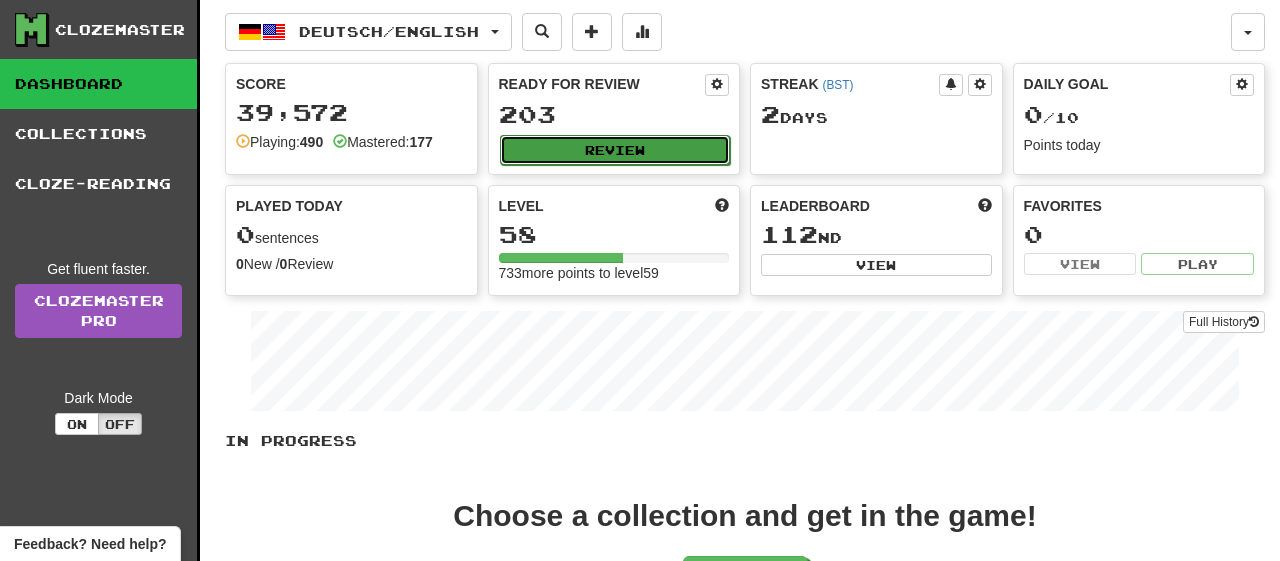 click on "Review" at bounding box center [615, 150] 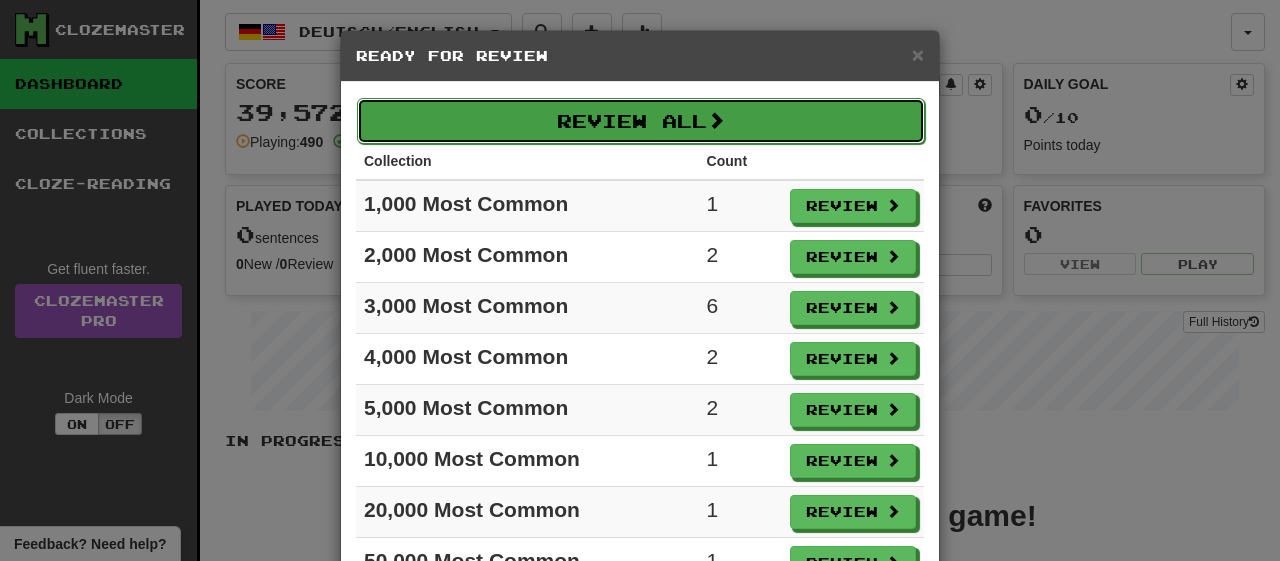 click on "Review All" at bounding box center (641, 121) 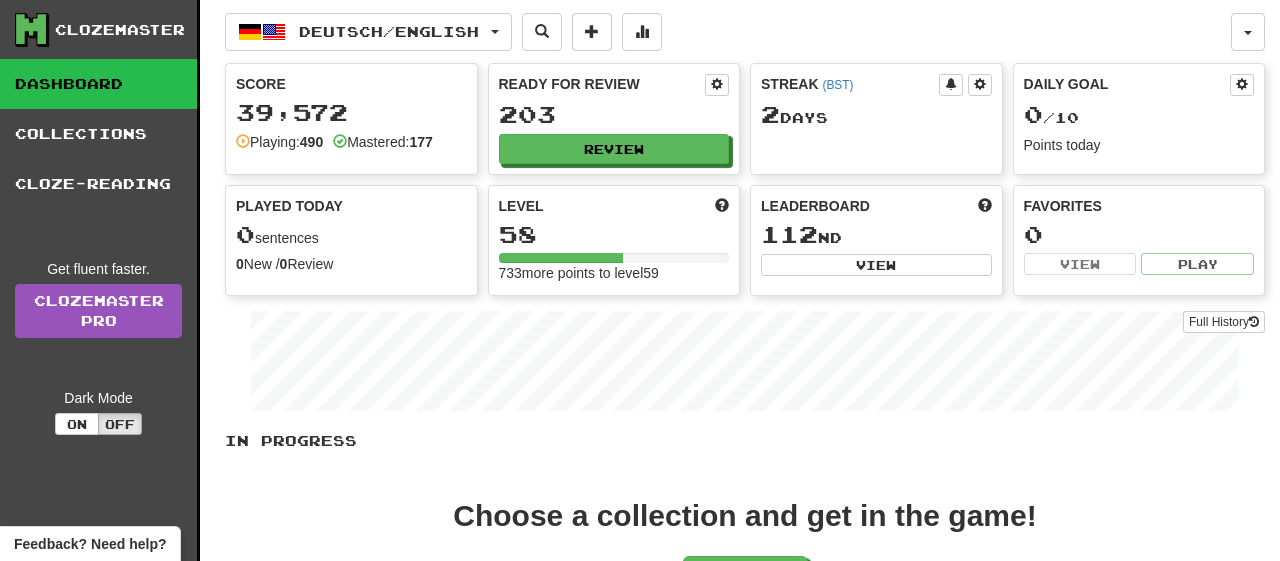 select on "**" 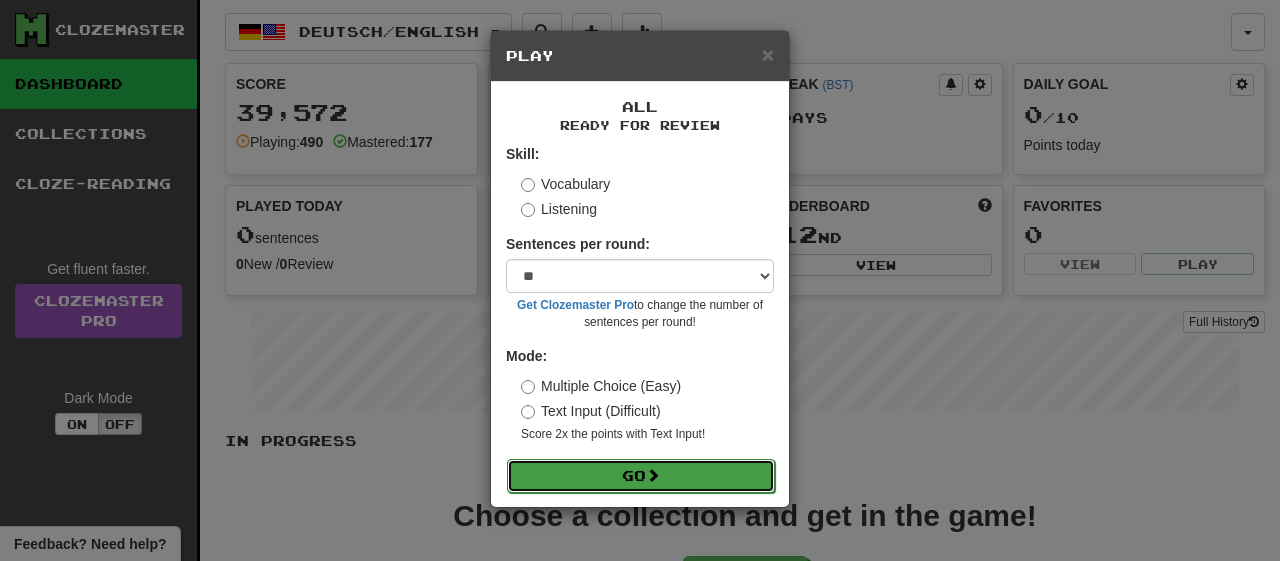 click on "Go" at bounding box center [641, 476] 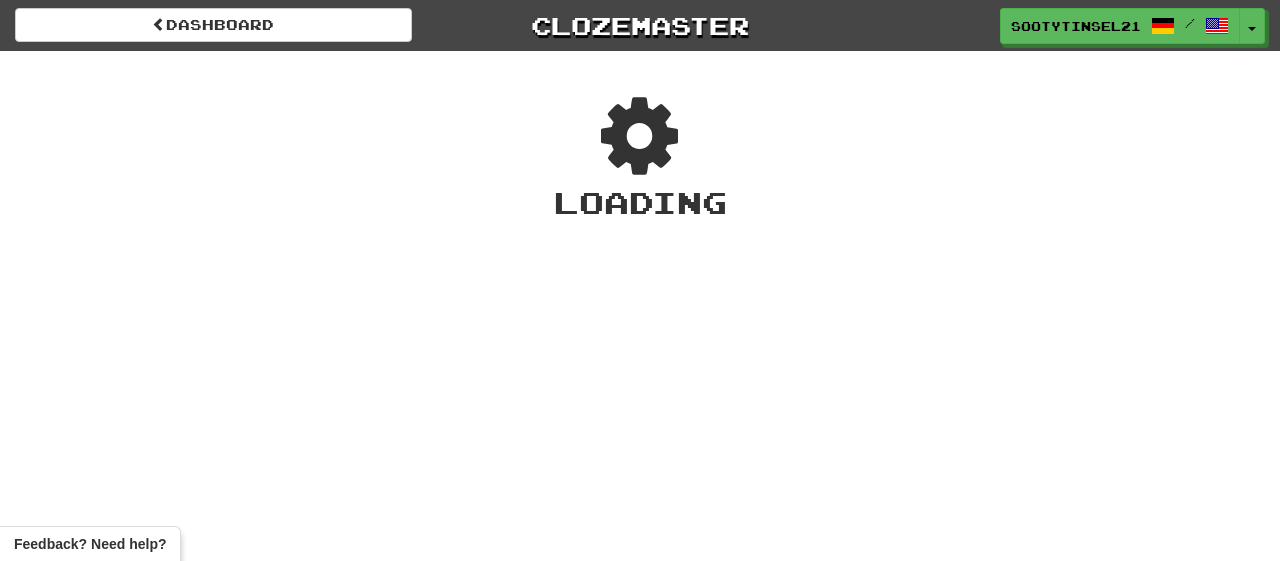 scroll, scrollTop: 0, scrollLeft: 0, axis: both 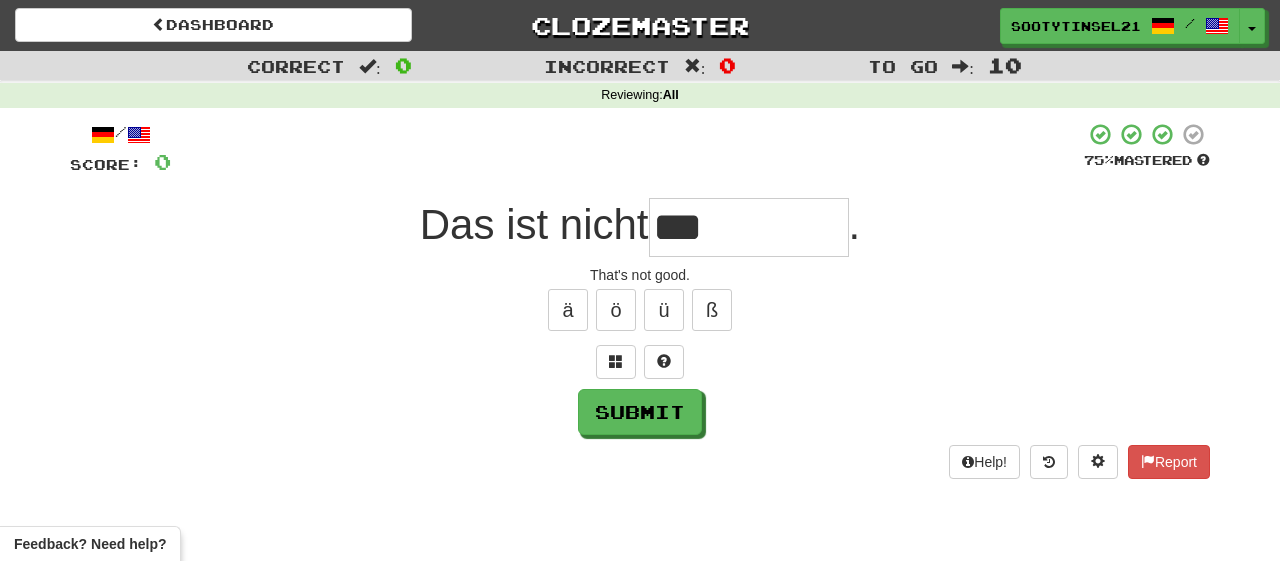 type on "***" 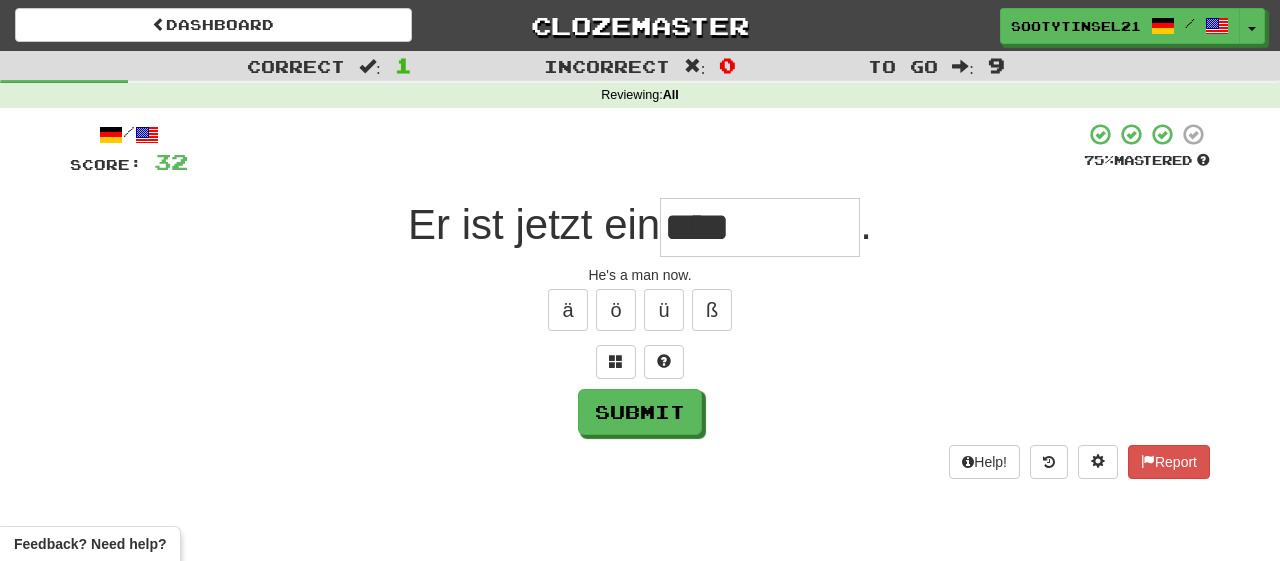 type on "****" 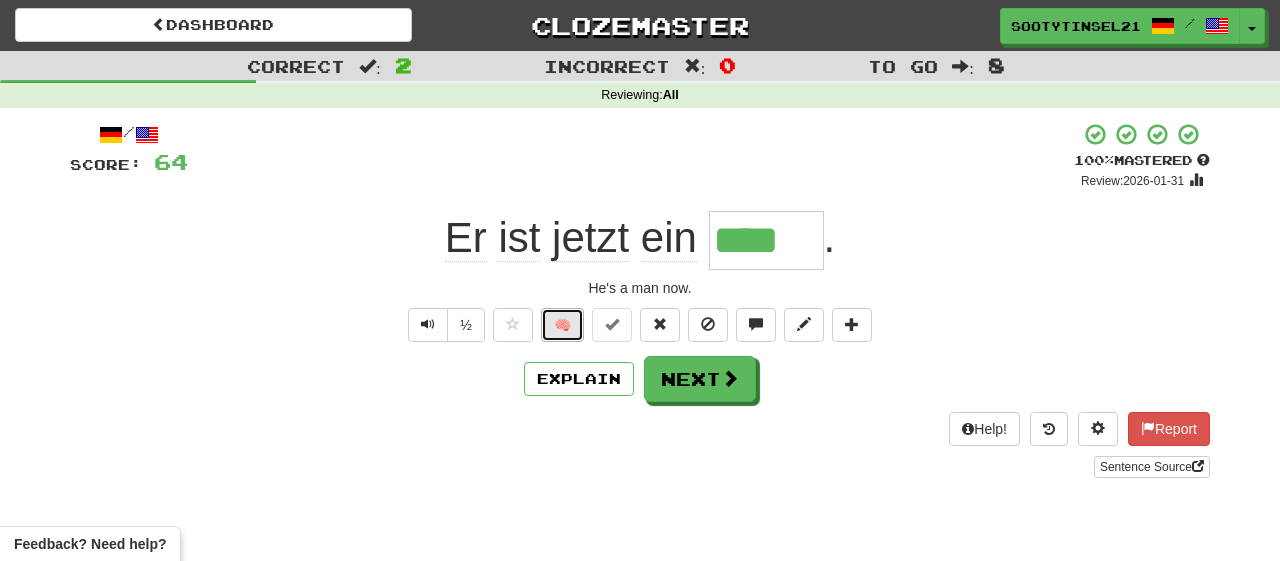 click on "🧠" at bounding box center [562, 325] 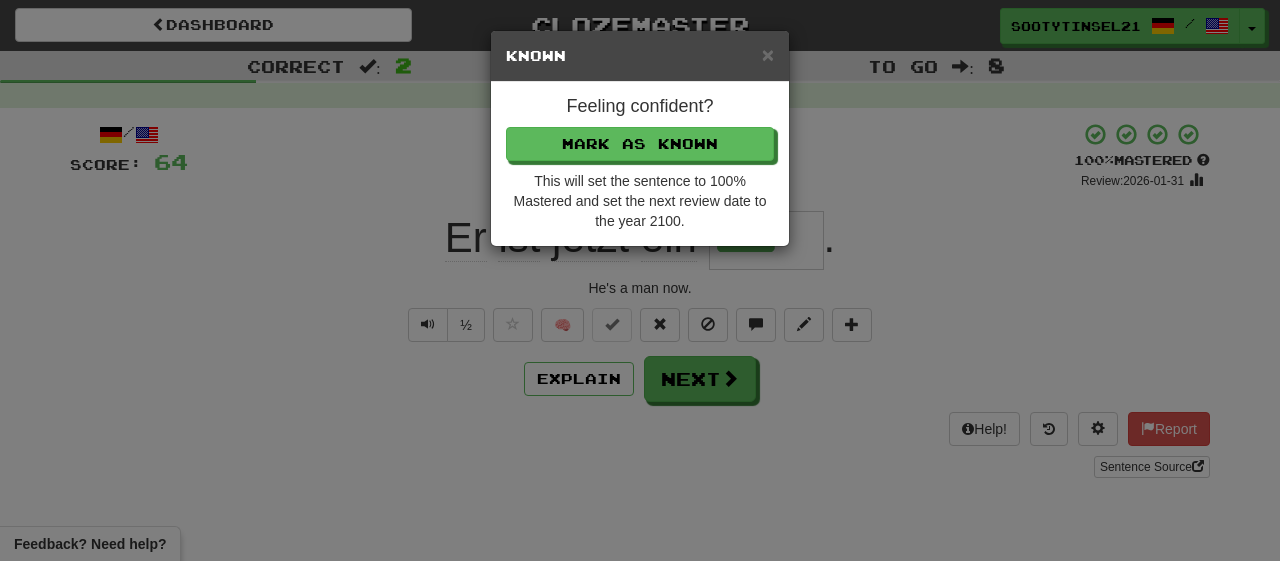 click on "Feeling confident? Mark as Known This will set the sentence to 100% Mastered and set the next review date to the year 2100." at bounding box center [640, 164] 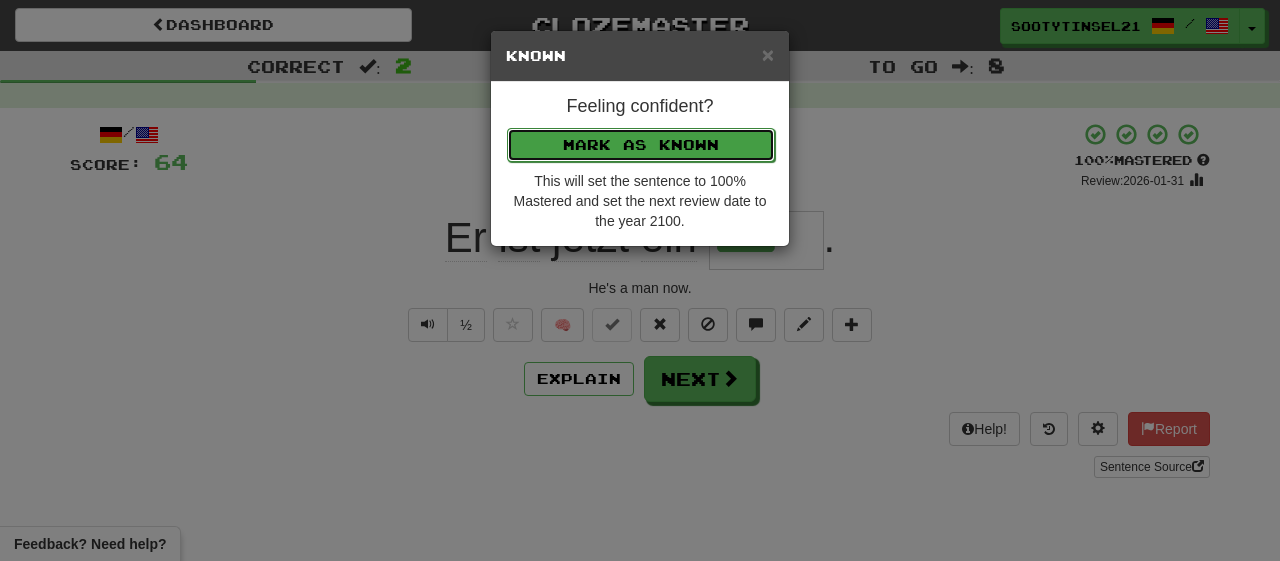 click on "Mark as Known" at bounding box center (641, 145) 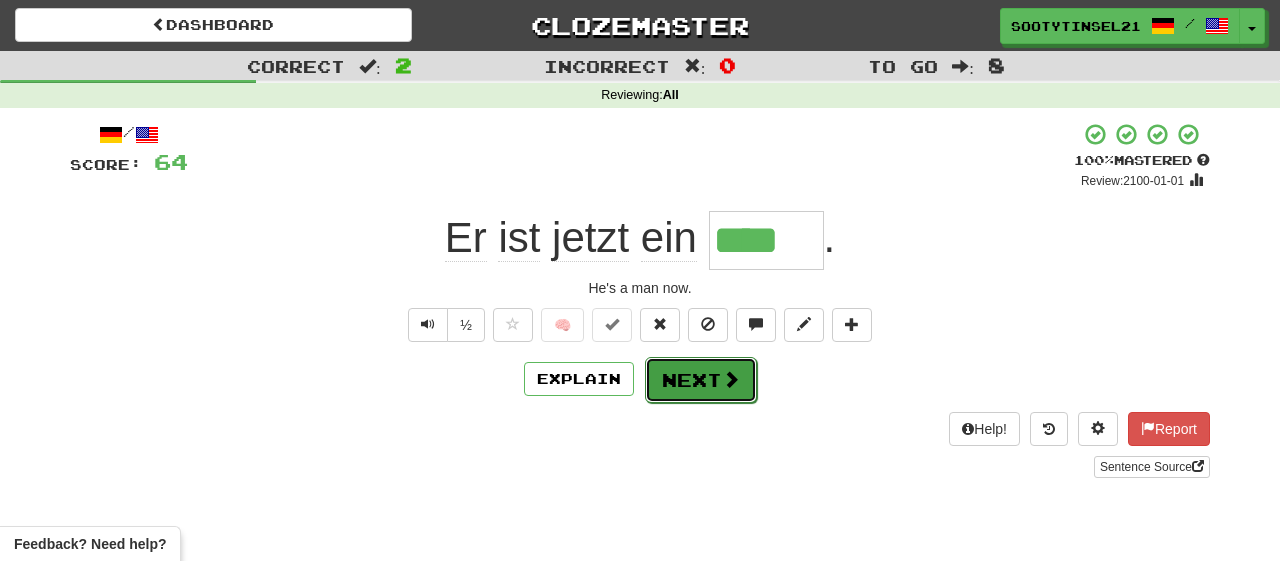 click on "Next" at bounding box center (701, 380) 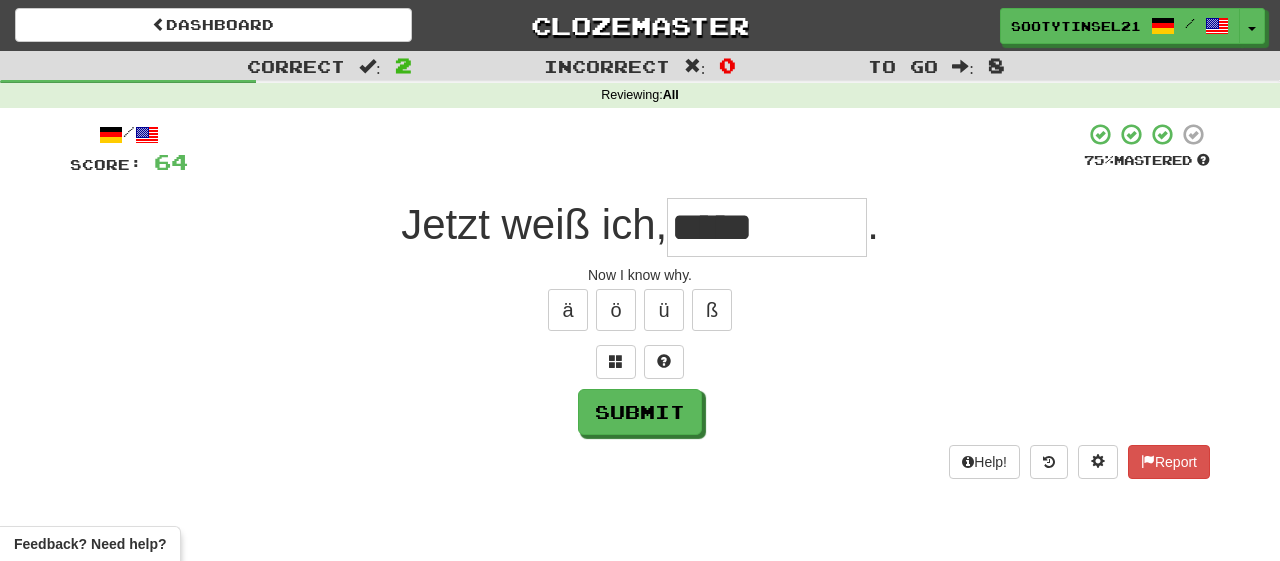 type on "*****" 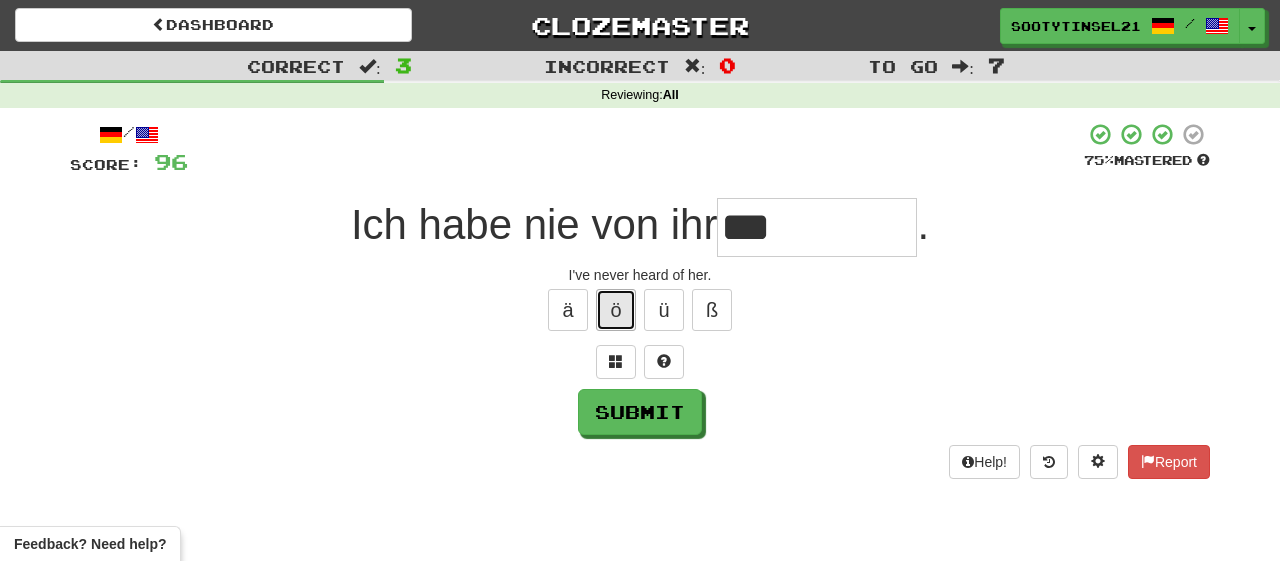 click on "ö" at bounding box center (616, 310) 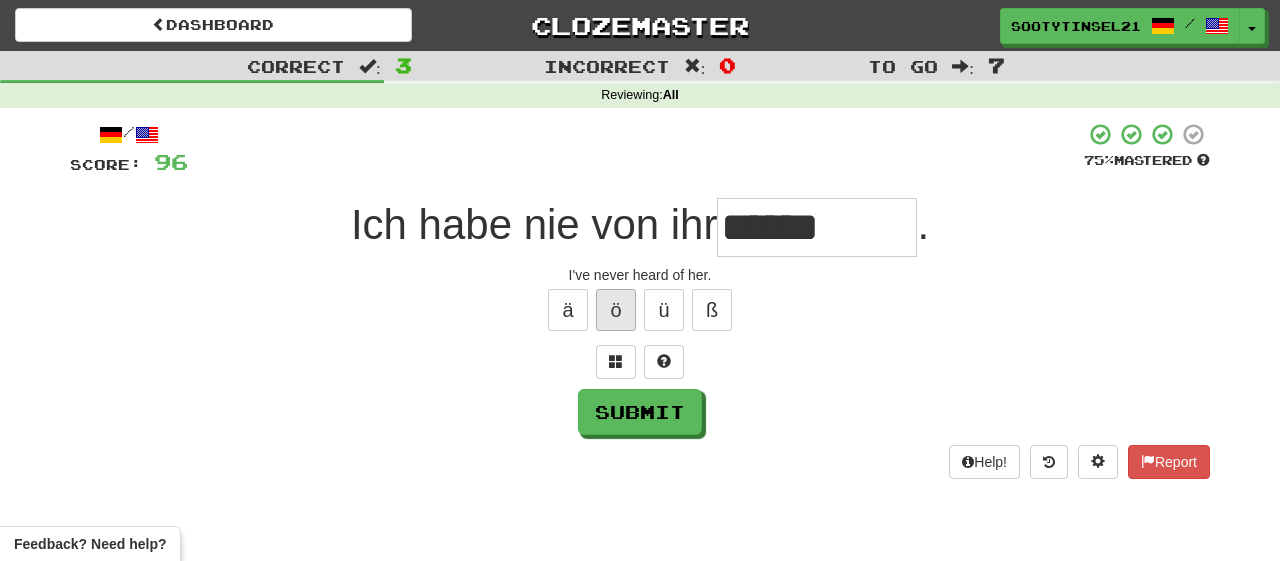 type on "******" 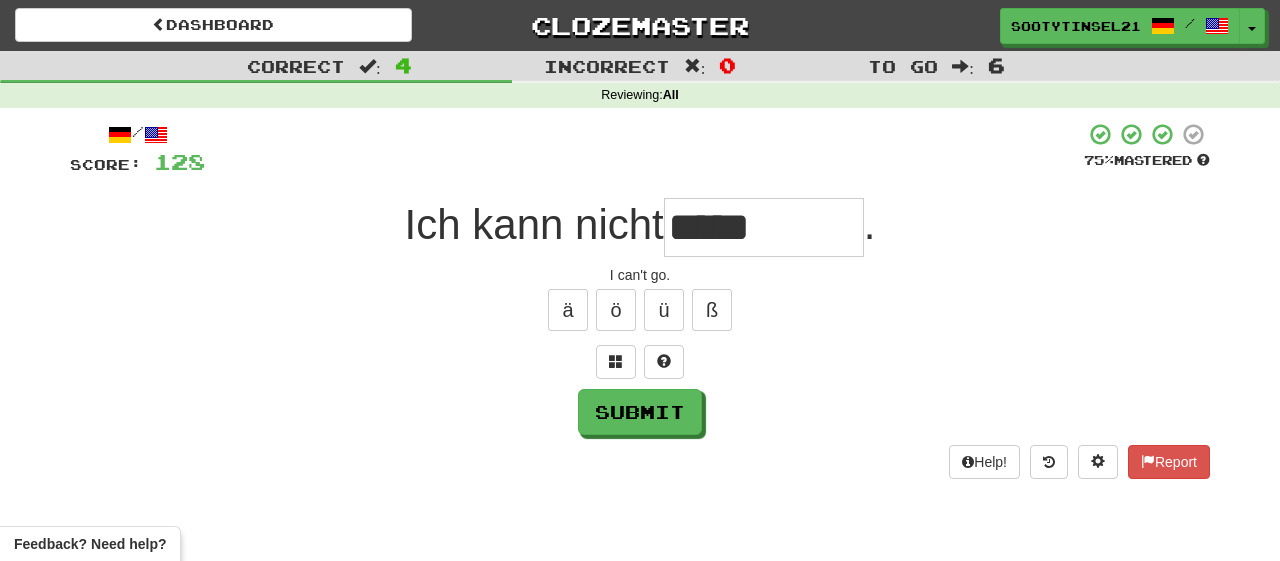 type on "*****" 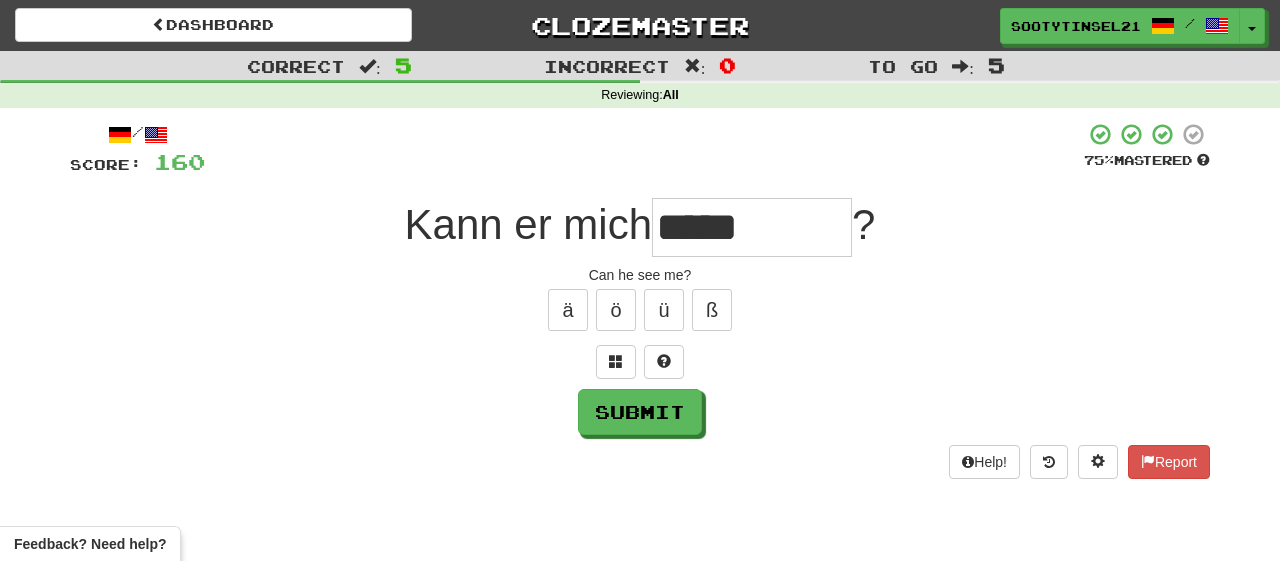 type on "*****" 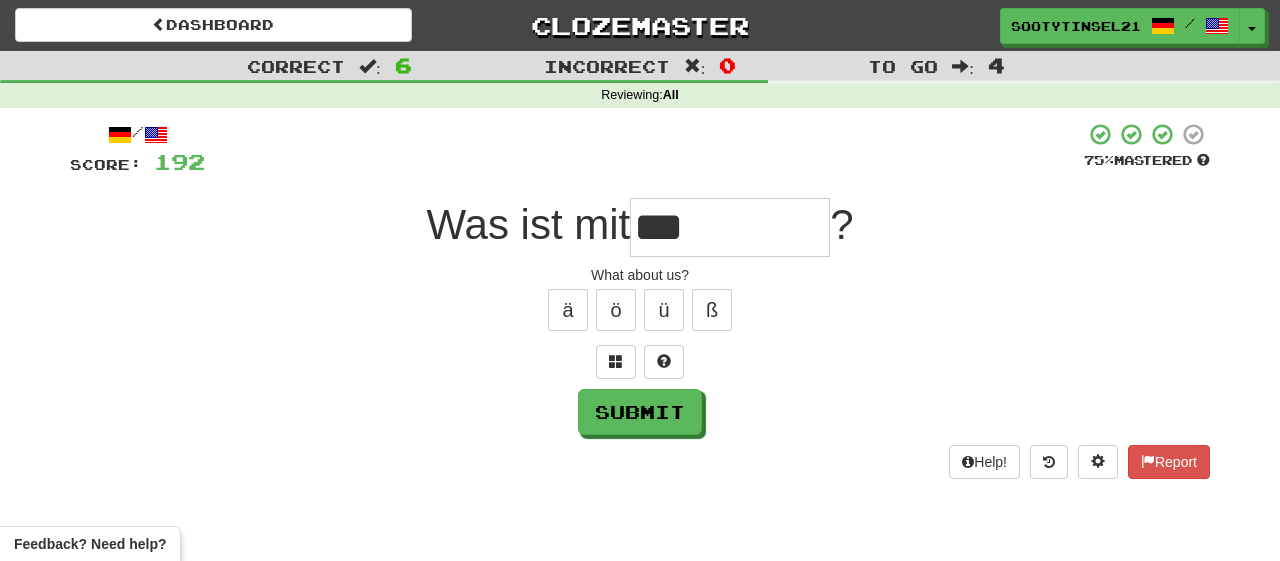 type on "***" 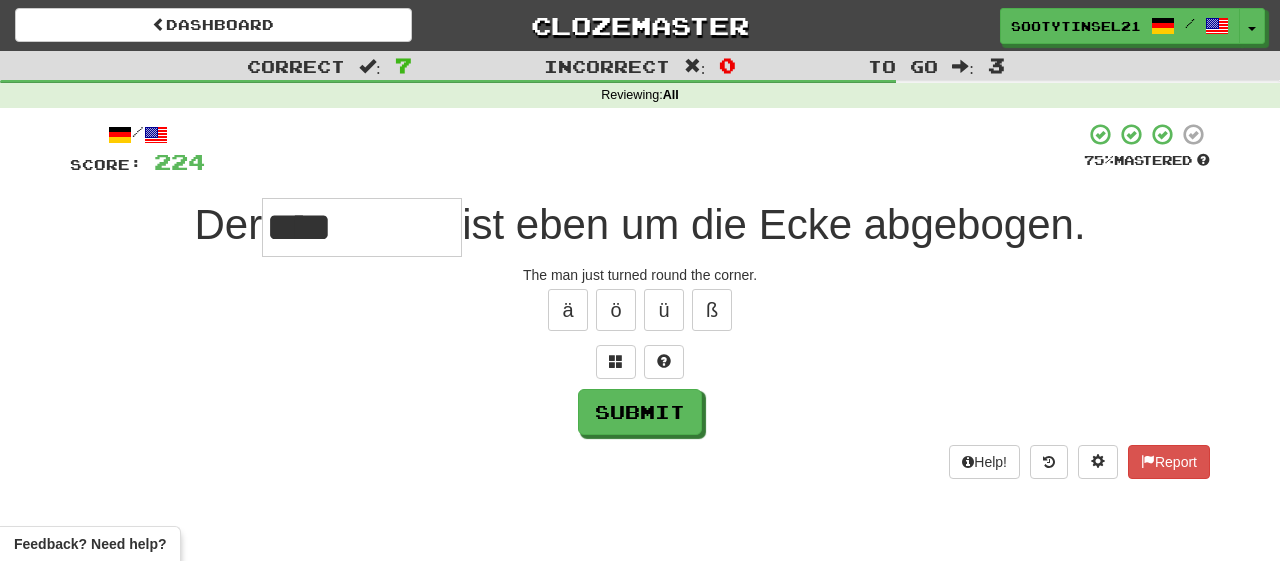 type on "****" 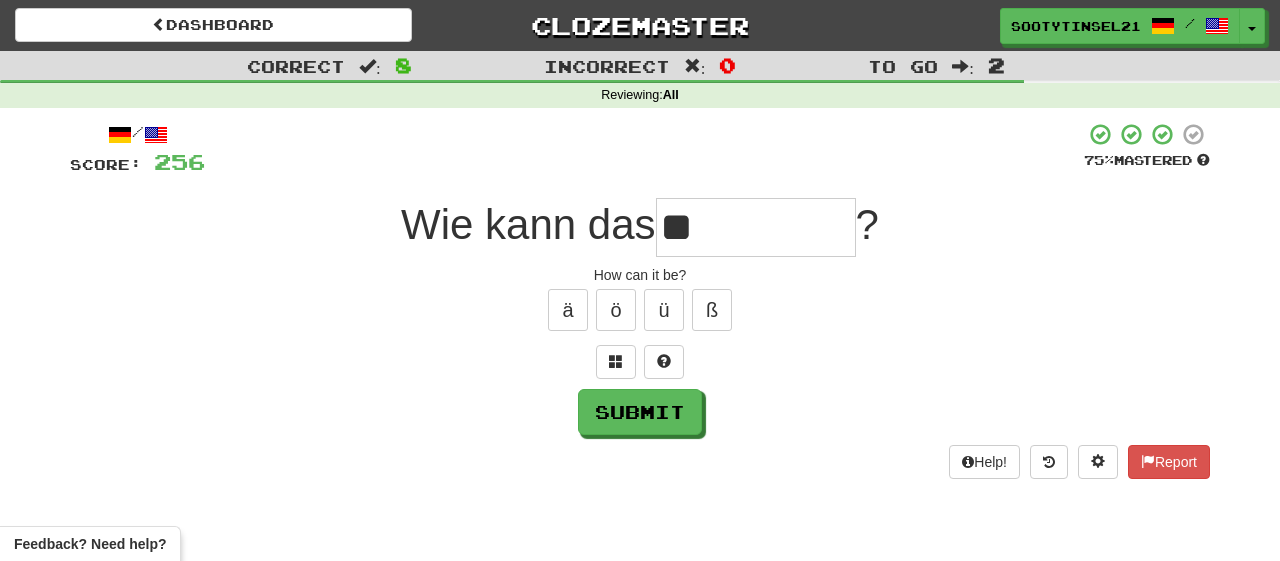type on "*" 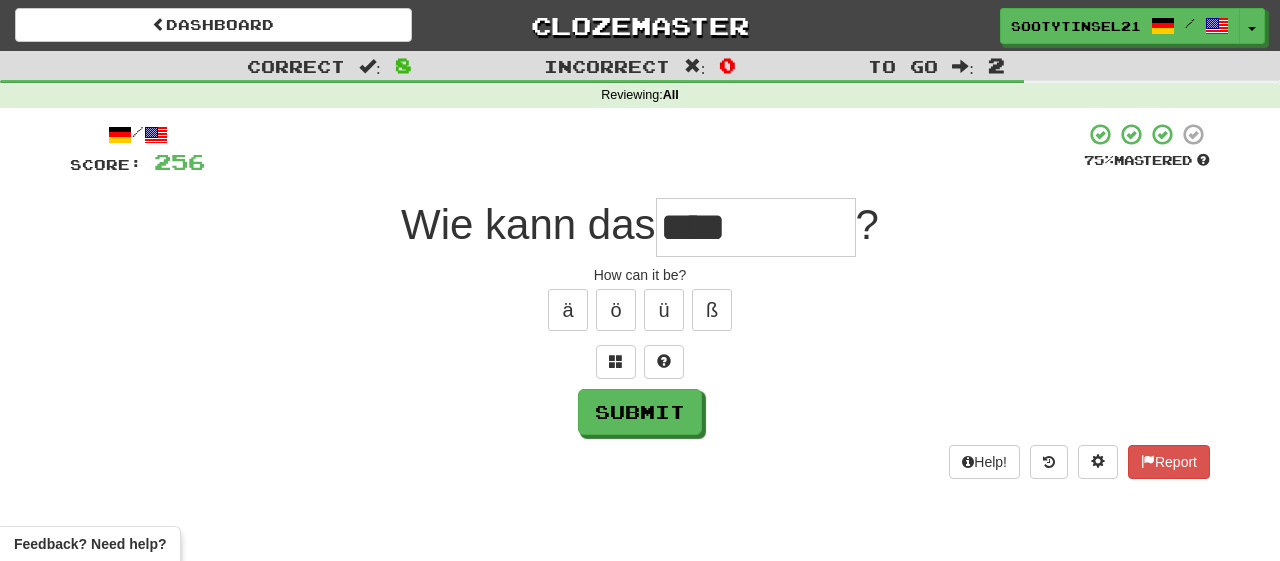 type on "****" 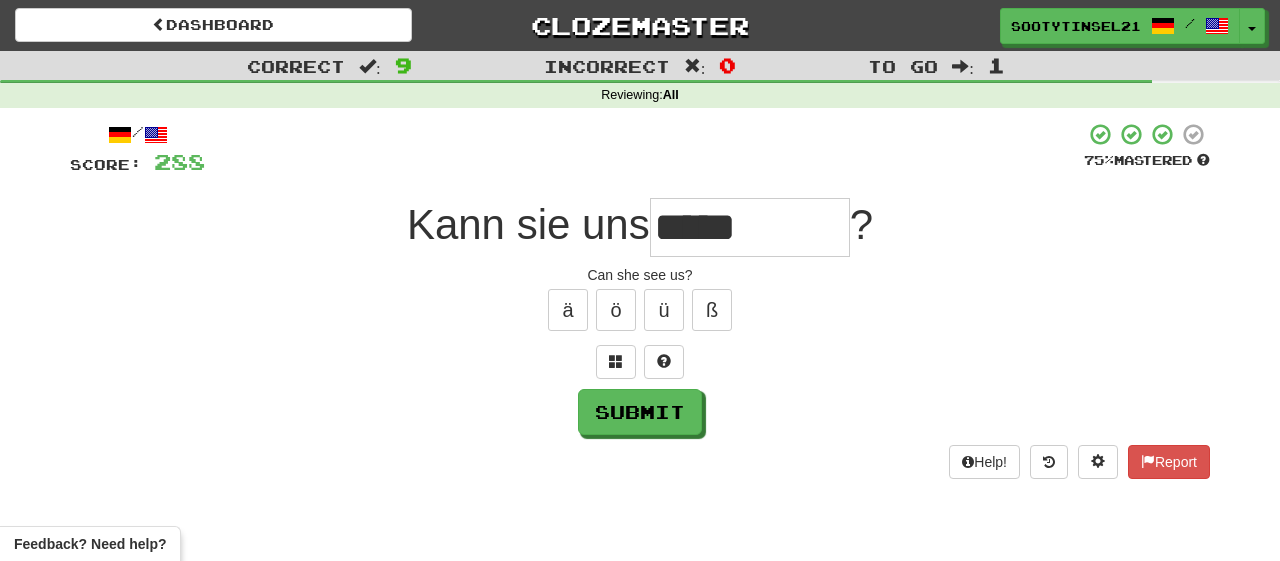 type on "*****" 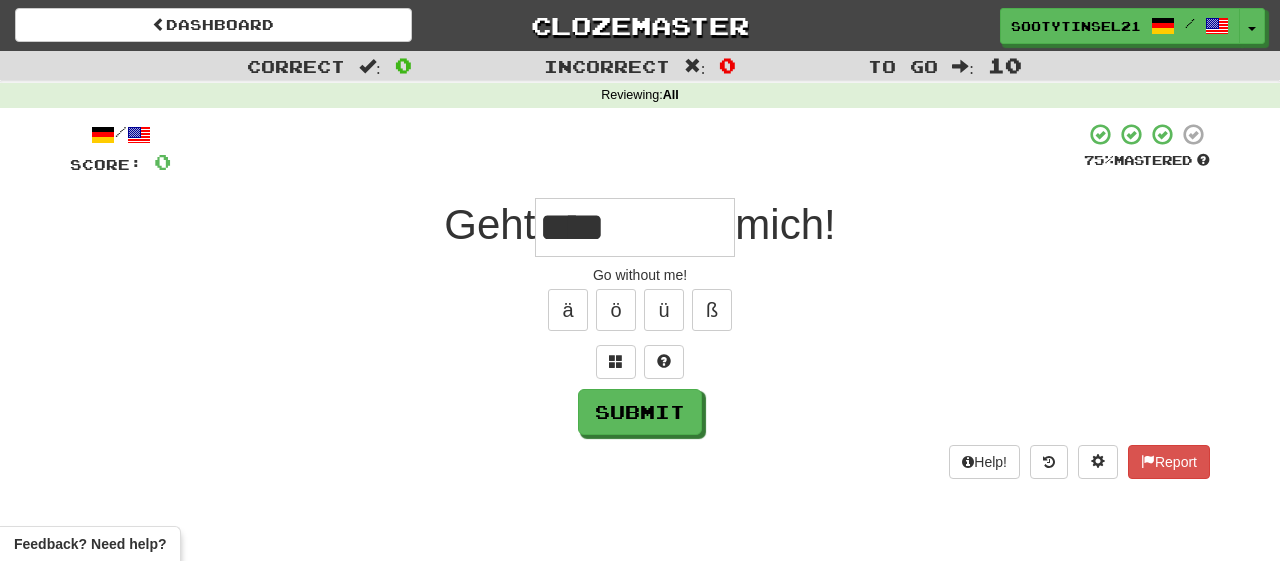 type on "****" 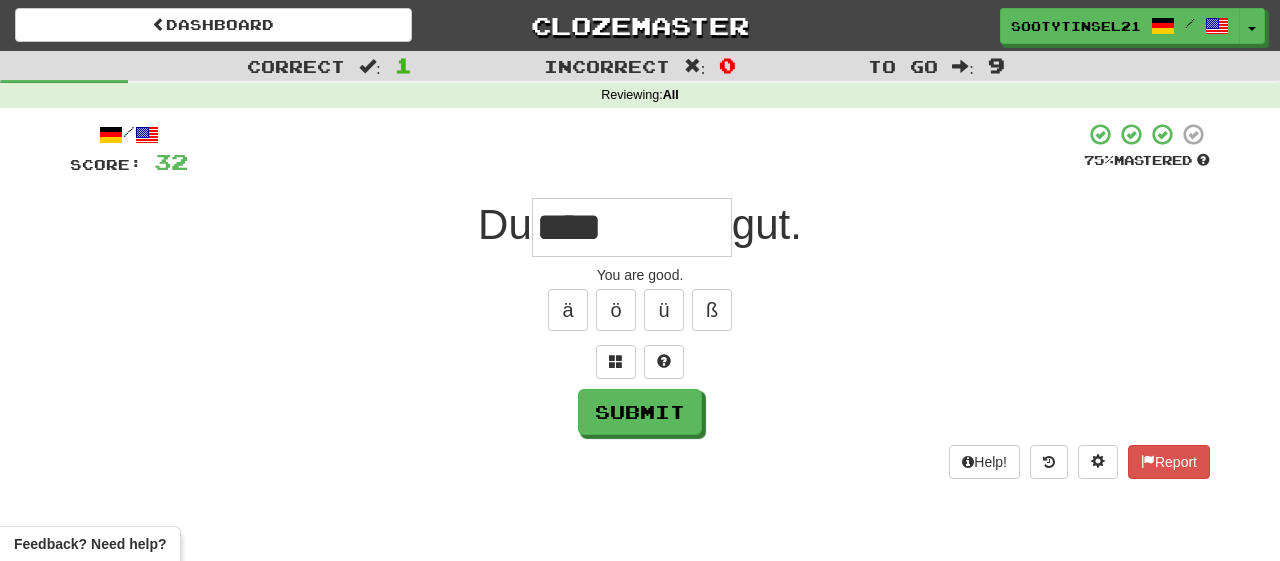 type on "****" 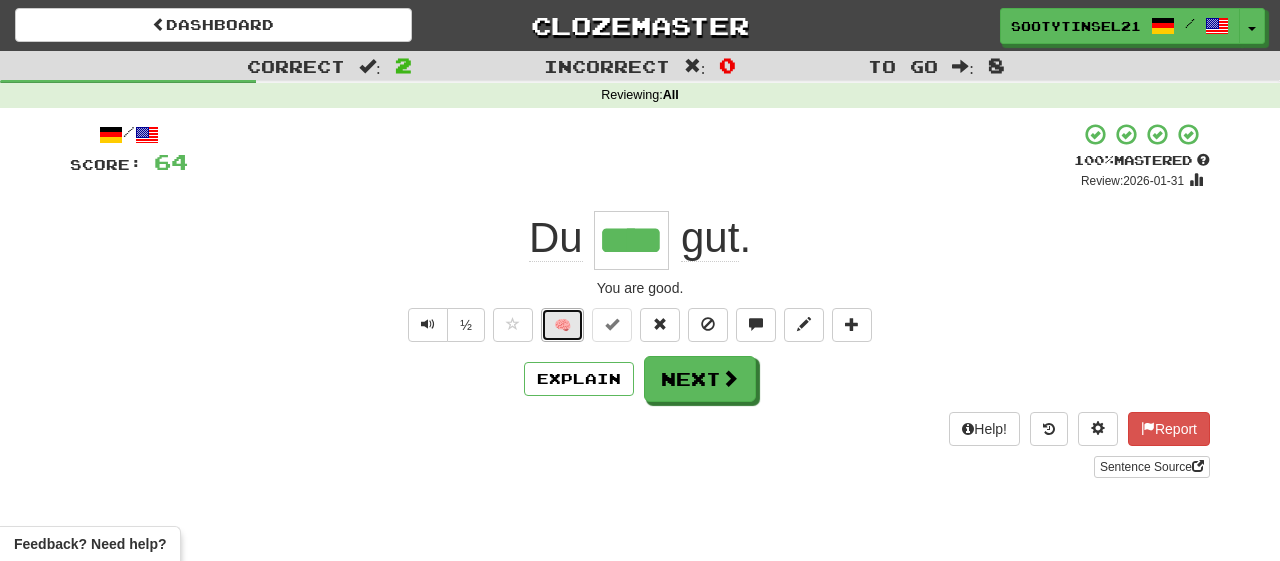 click on "🧠" at bounding box center [562, 325] 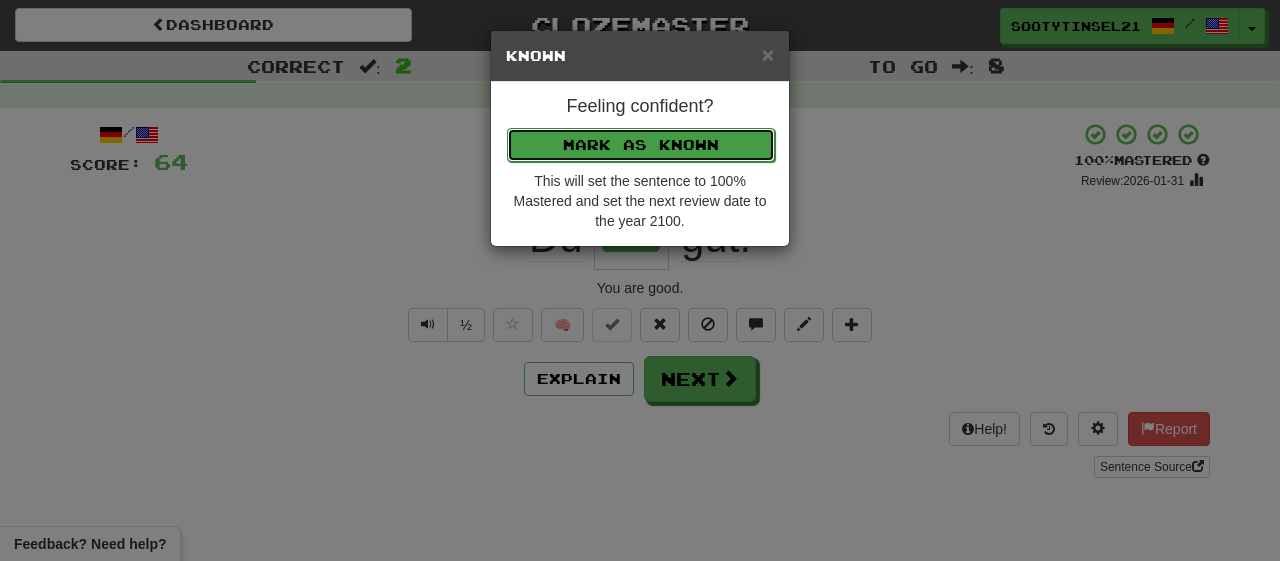 click on "Mark as Known" at bounding box center (641, 145) 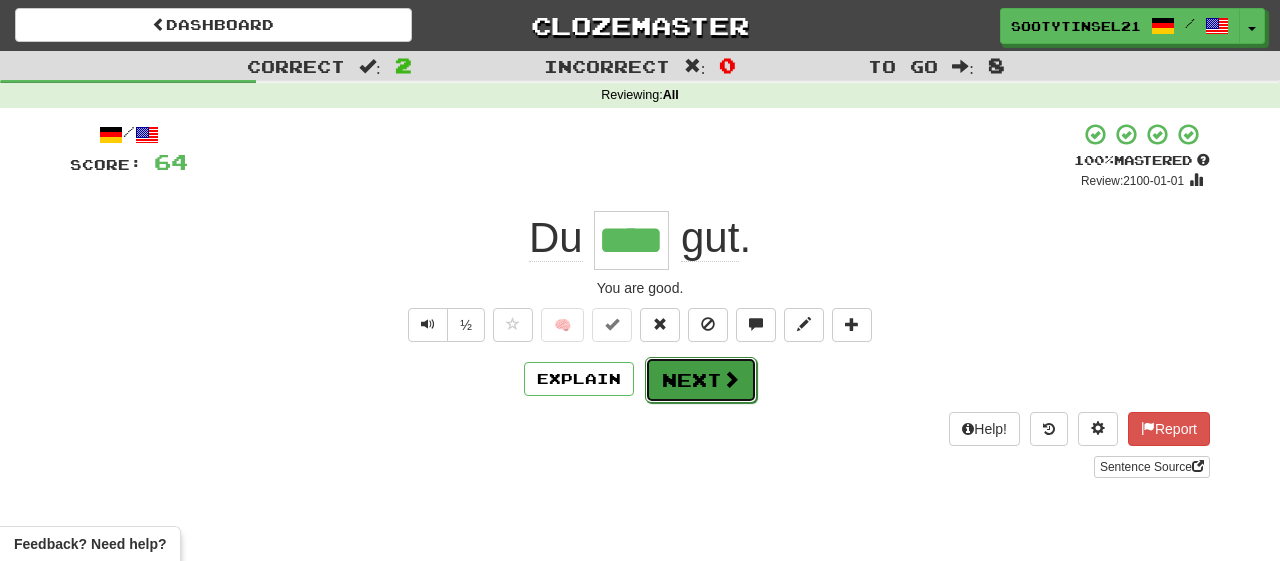 click on "Next" at bounding box center (701, 380) 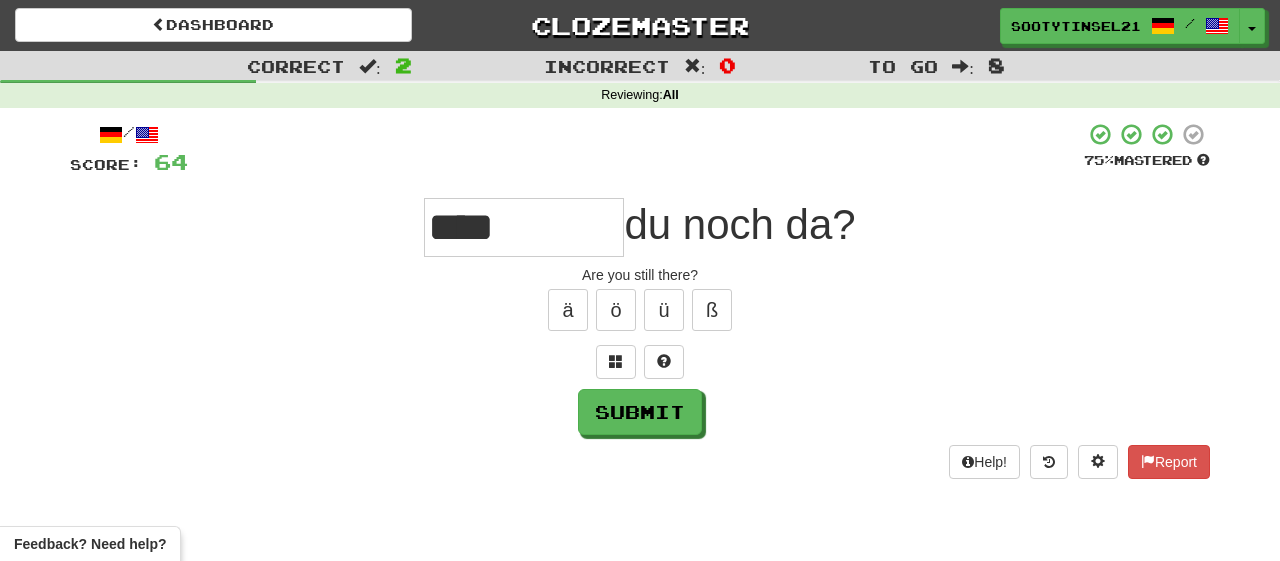 type on "****" 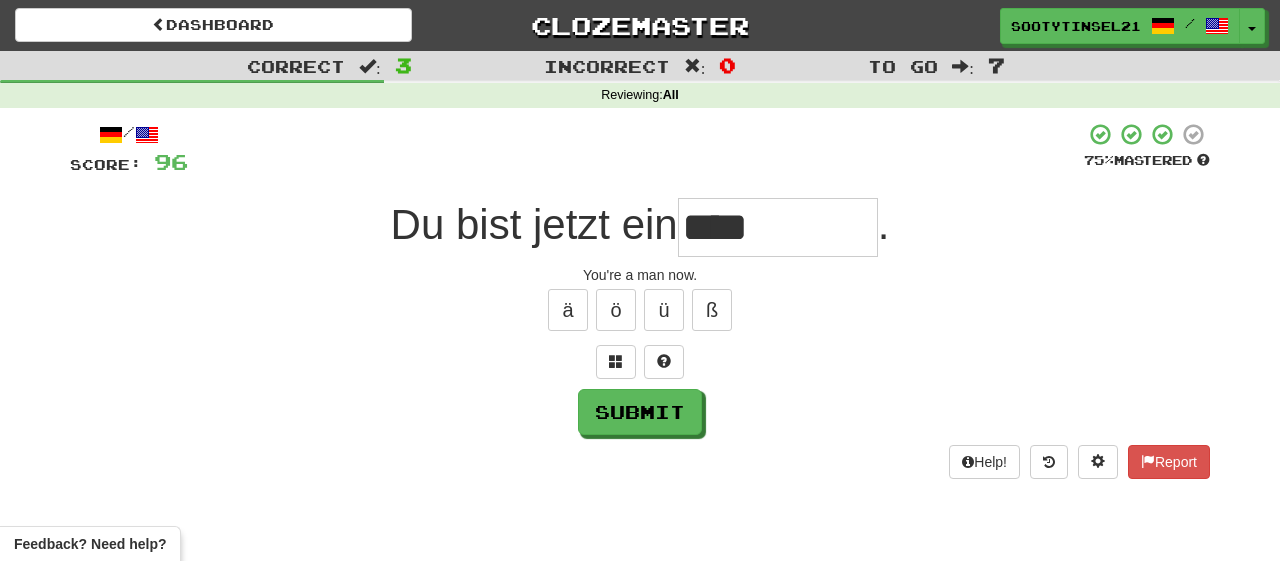 type on "****" 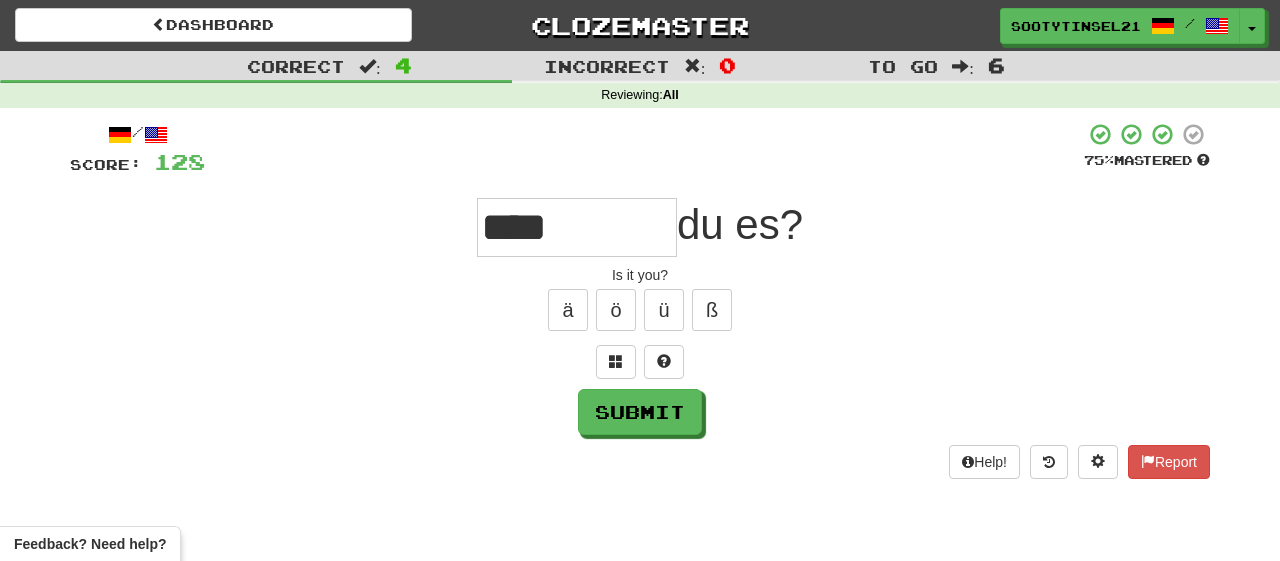 type on "****" 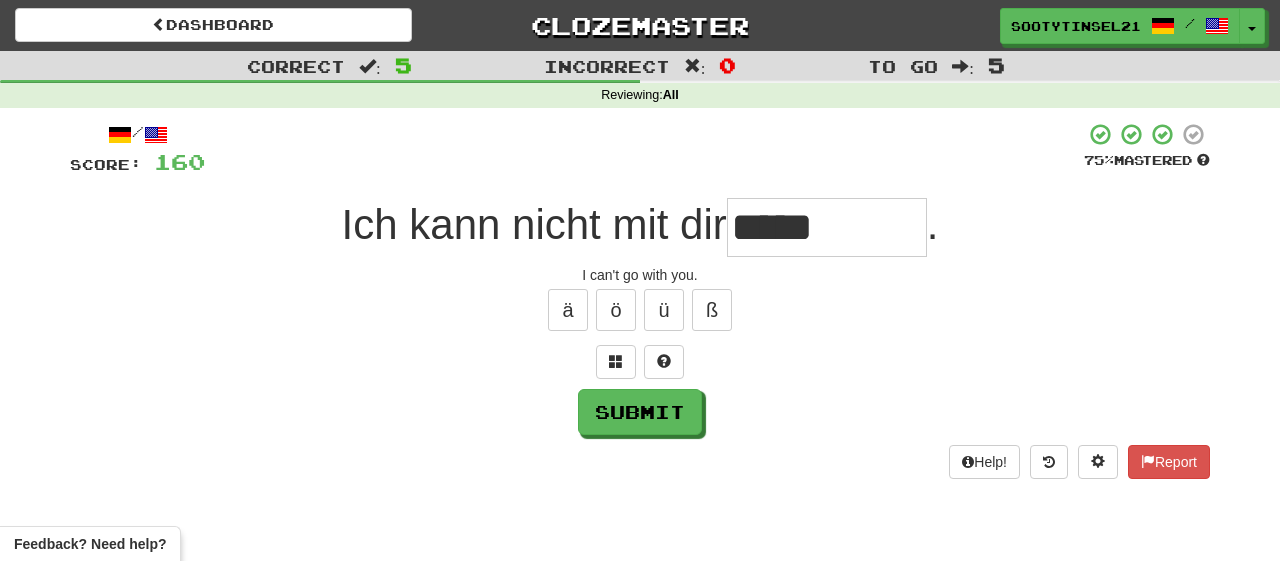 type on "*****" 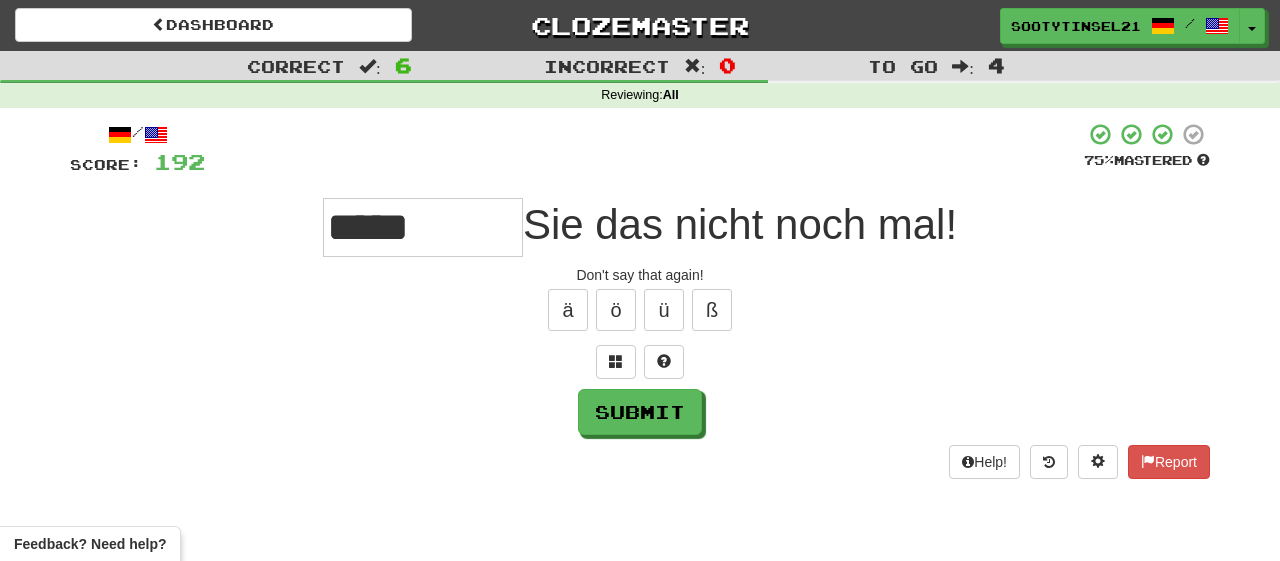 type on "*****" 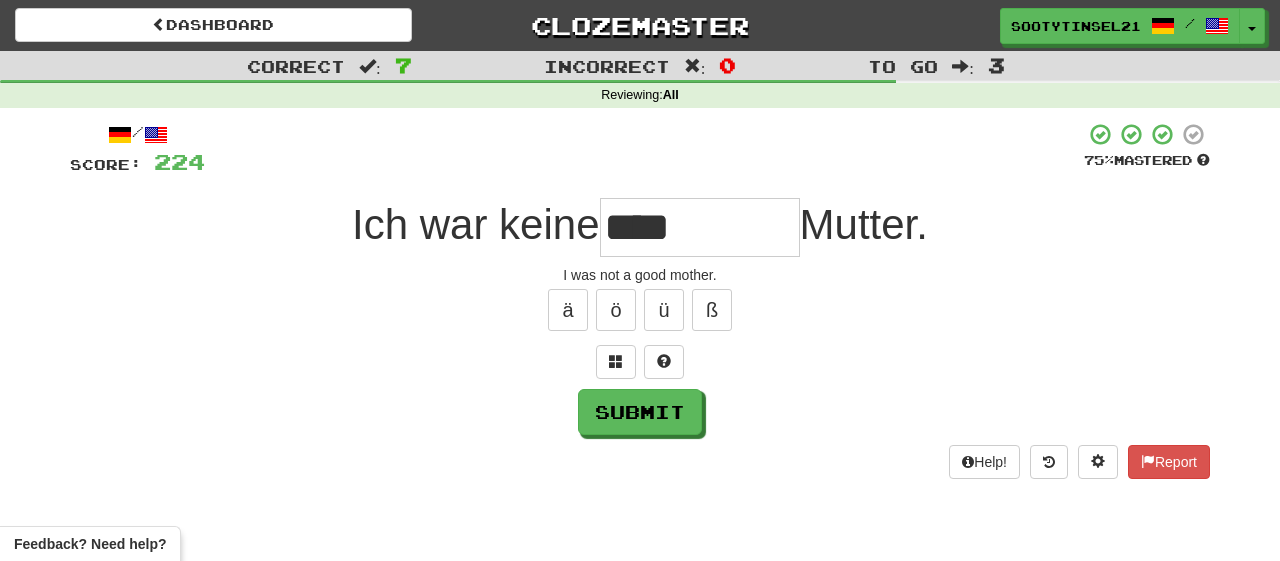 type on "****" 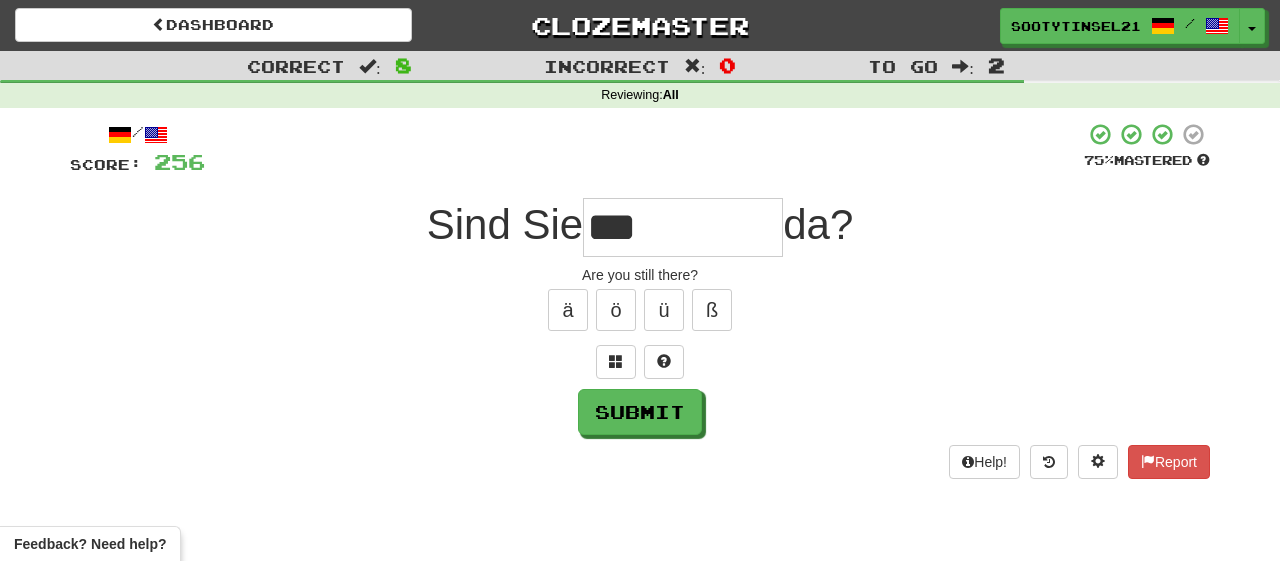 click on "Are you still there?" at bounding box center [640, 275] 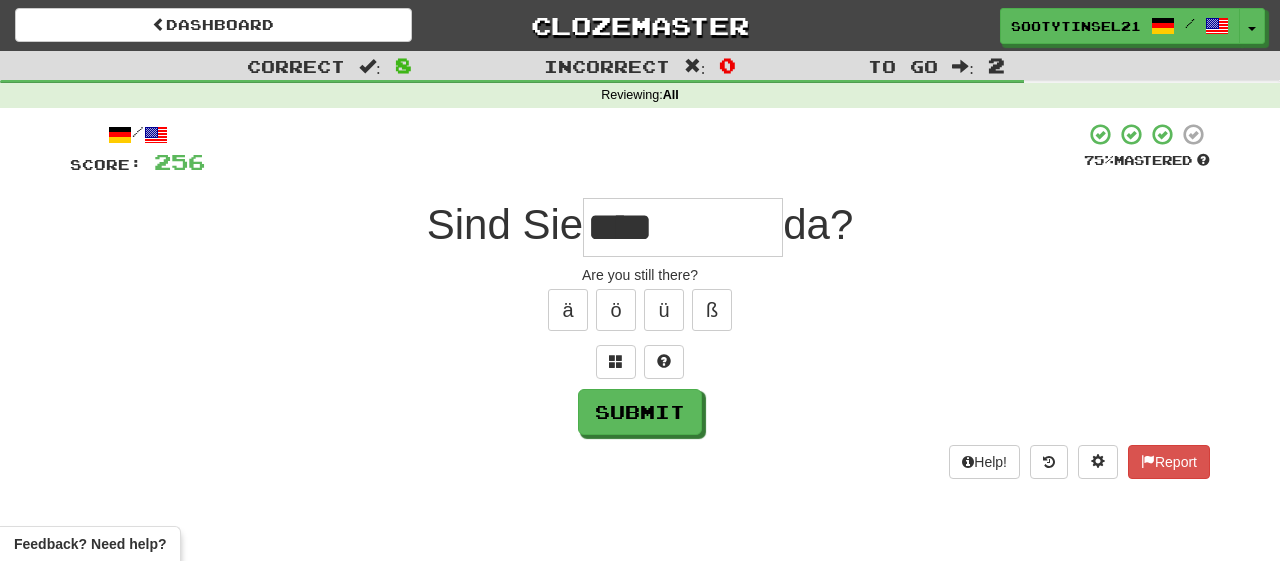 type on "****" 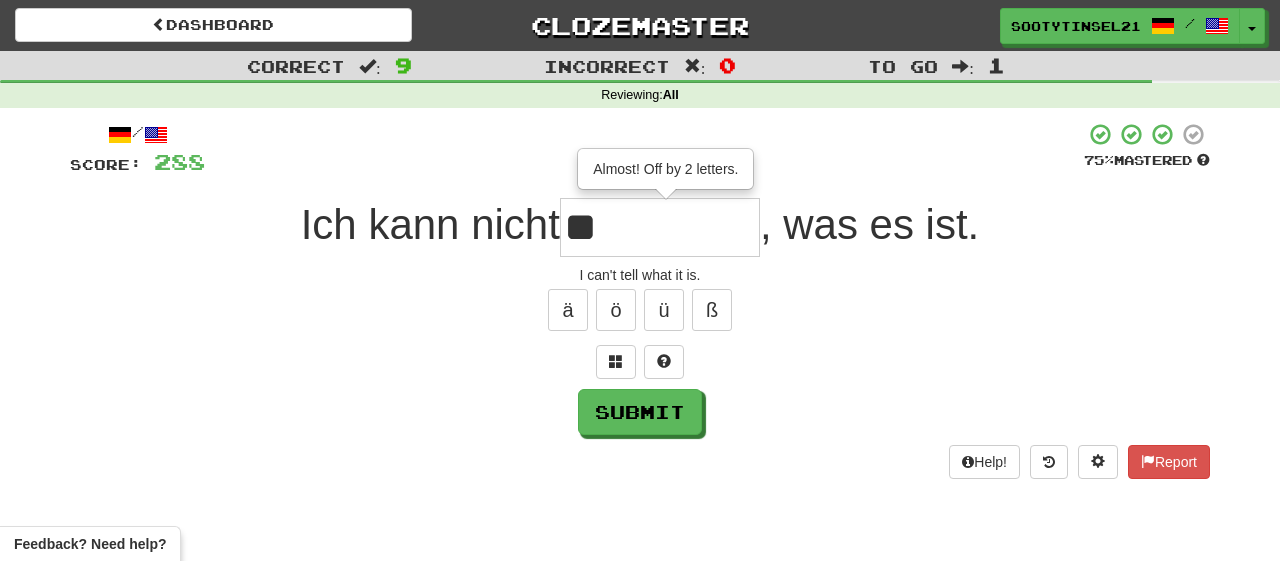 type on "*" 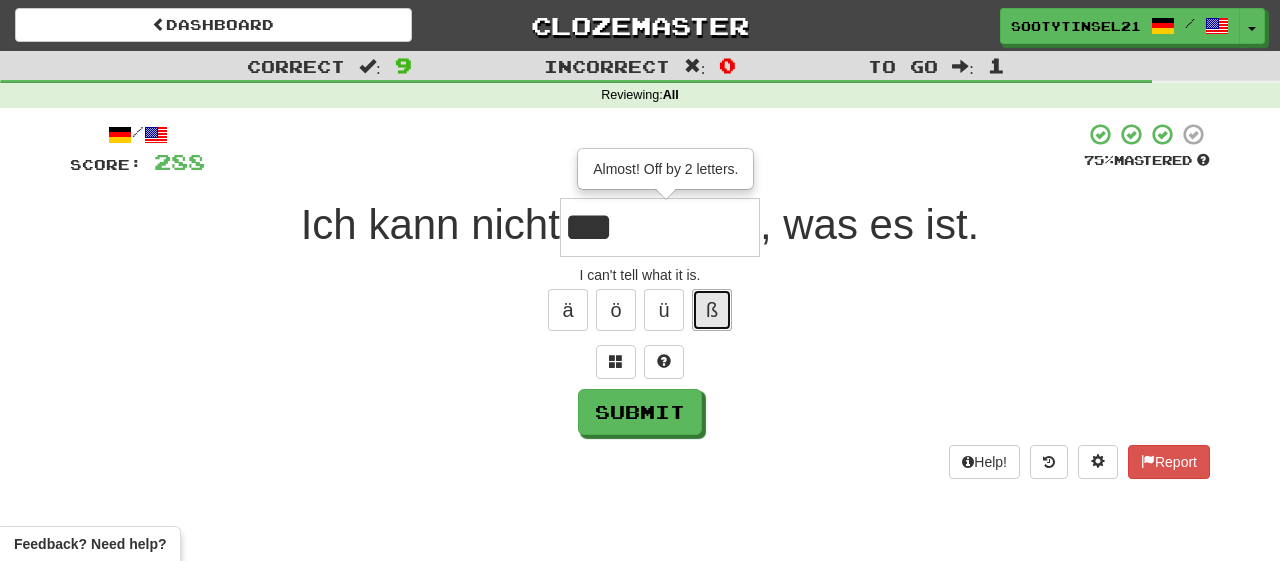 click on "ß" at bounding box center [712, 310] 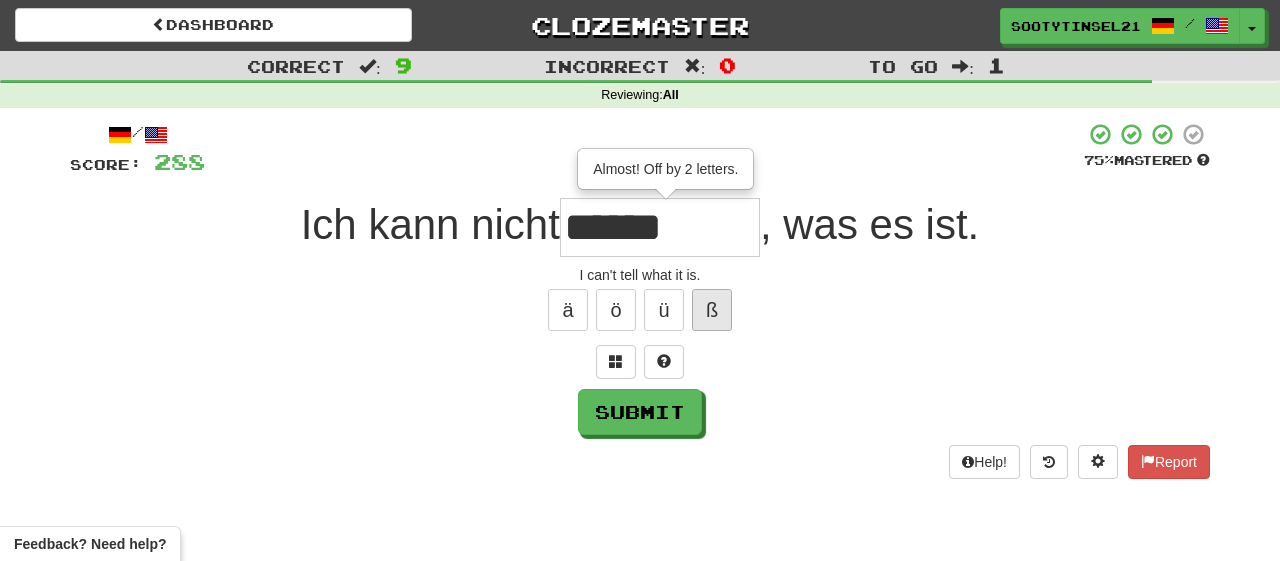 type on "*****" 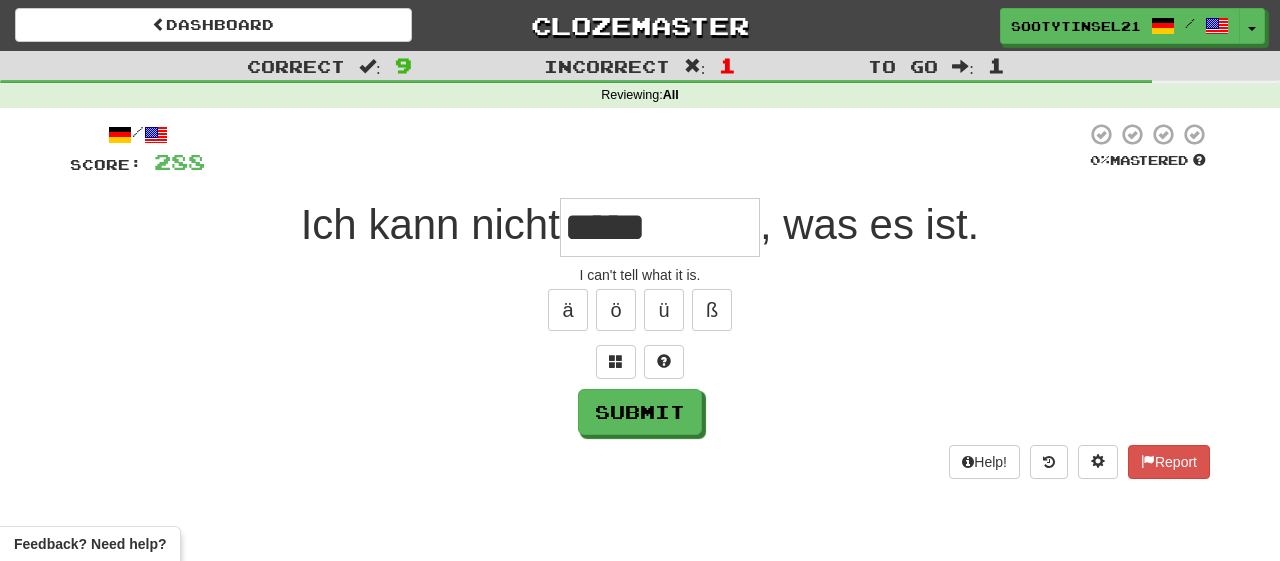 type on "*****" 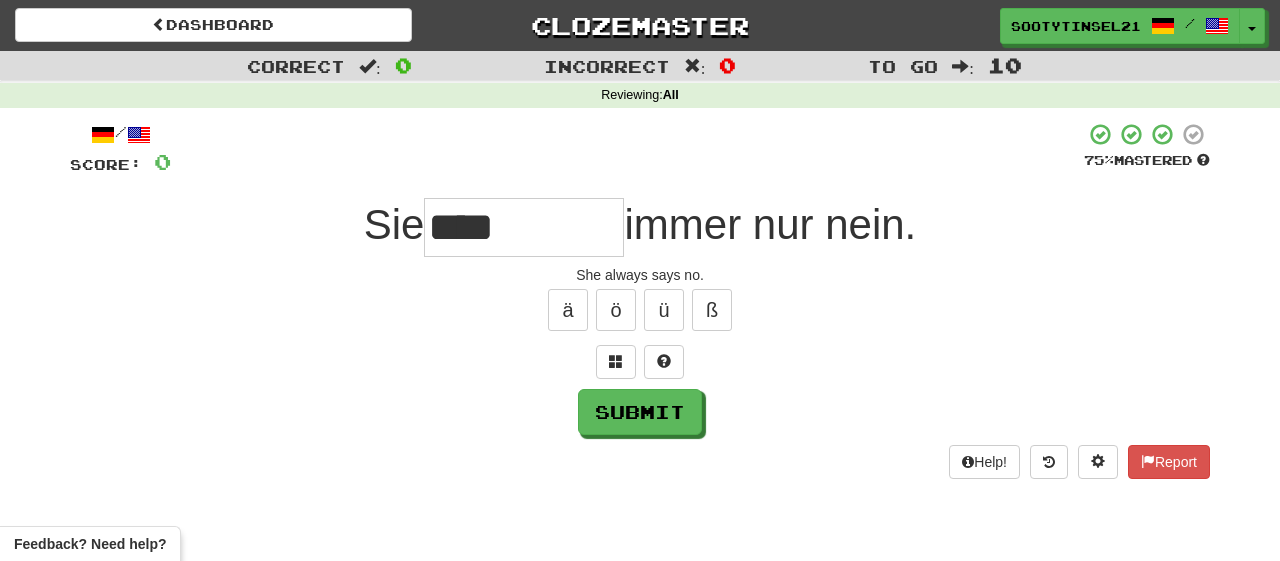 type on "****" 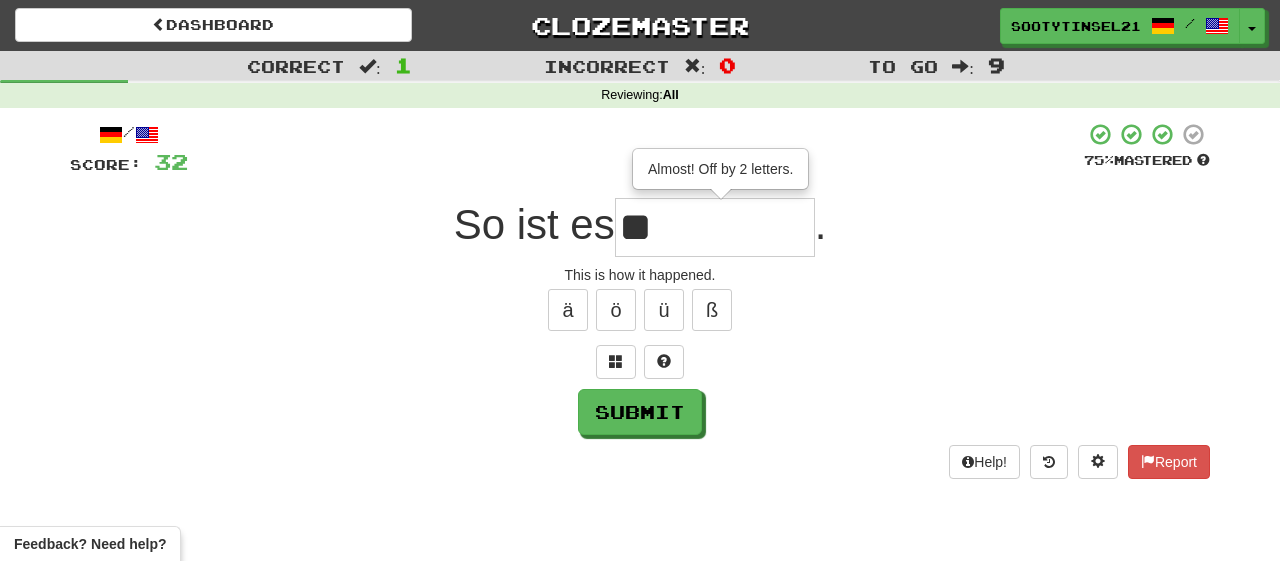 type on "*" 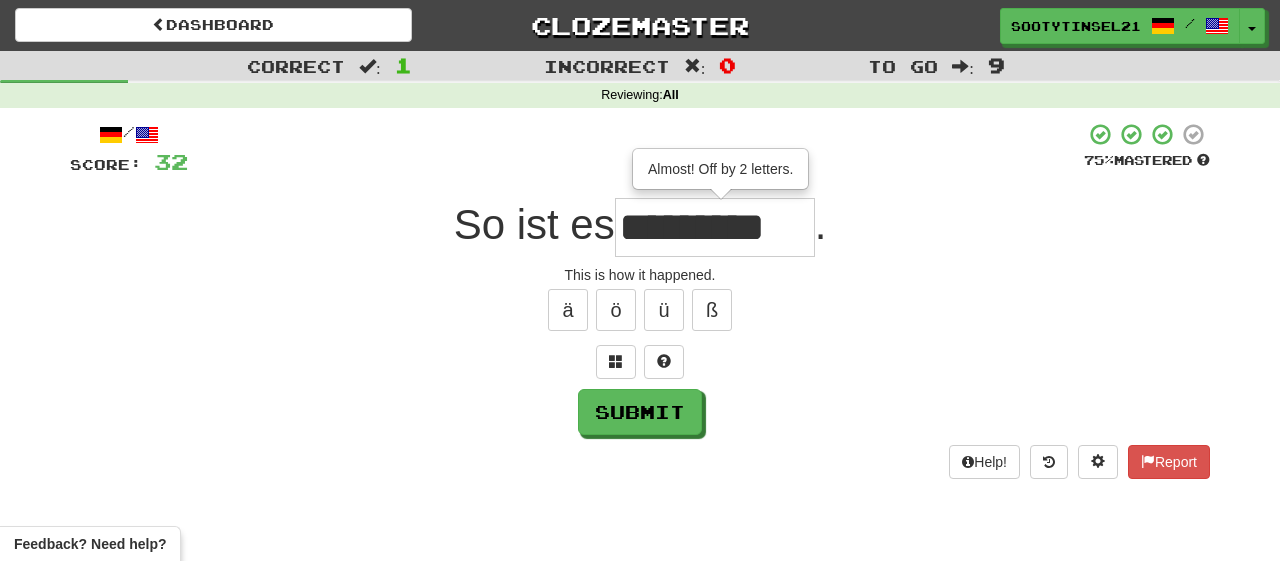 scroll, scrollTop: 0, scrollLeft: 12, axis: horizontal 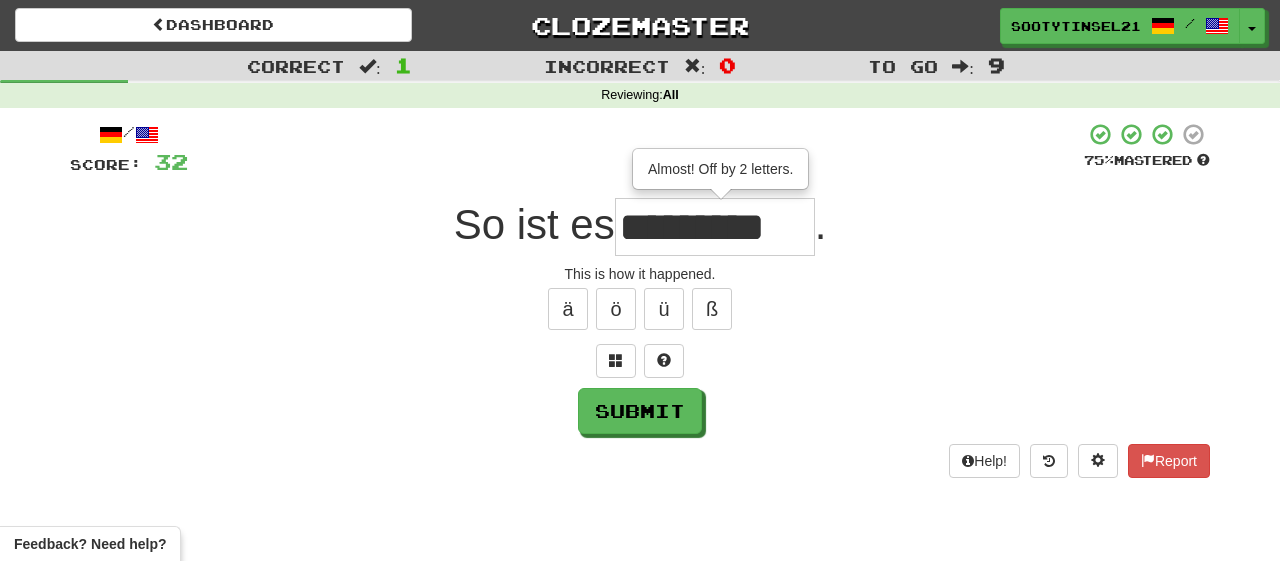 type on "********" 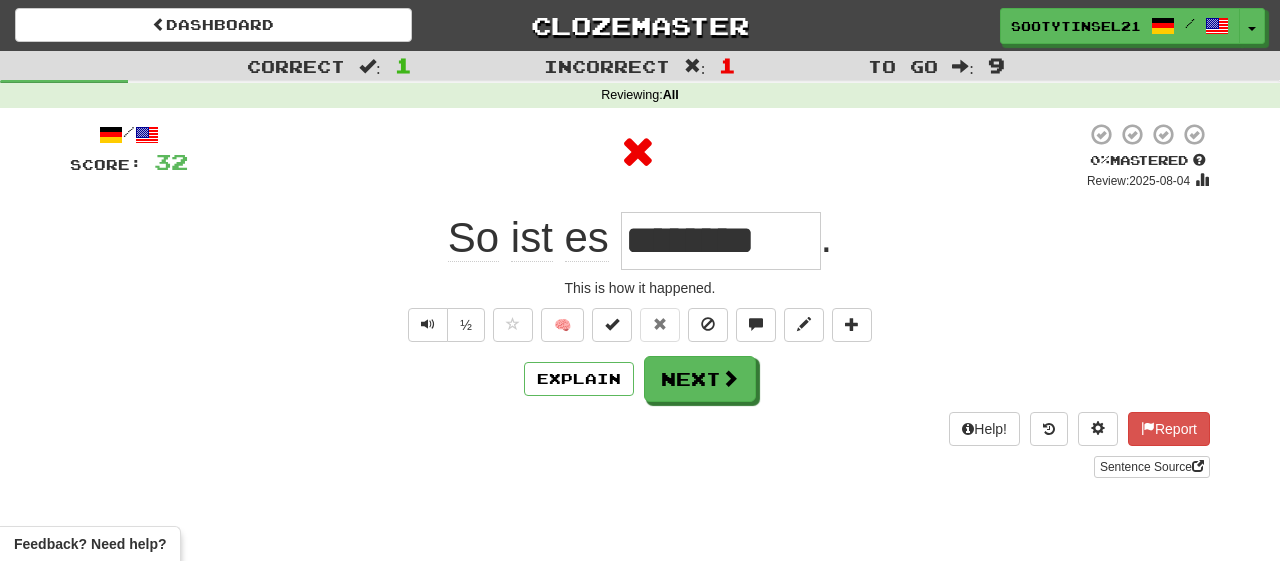 scroll, scrollTop: 0, scrollLeft: 0, axis: both 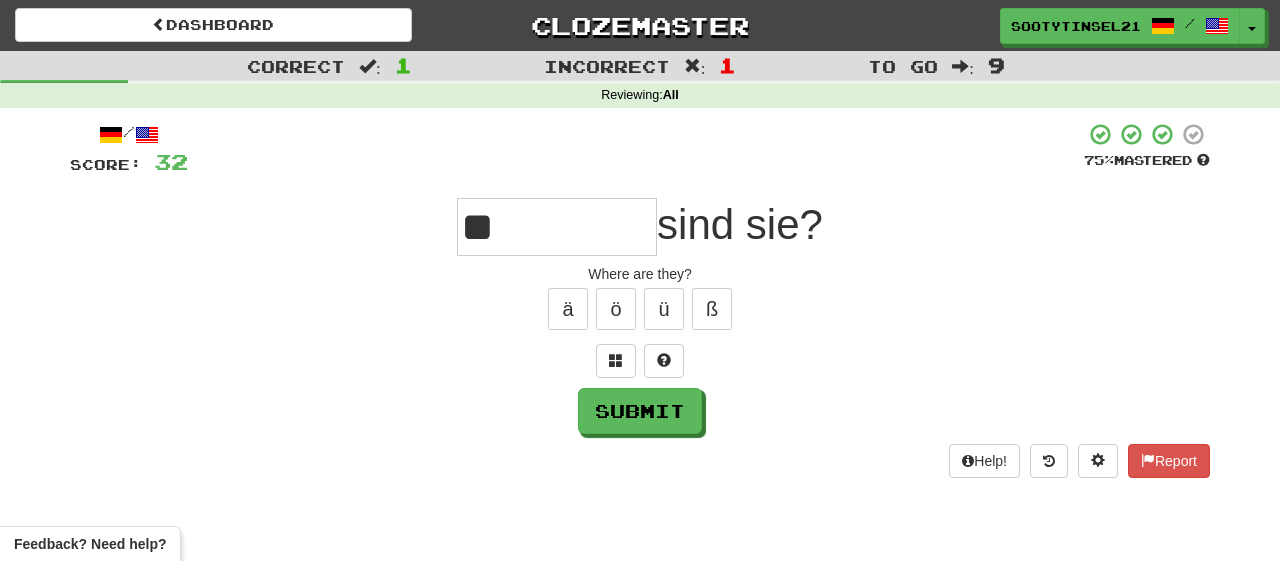 type on "**" 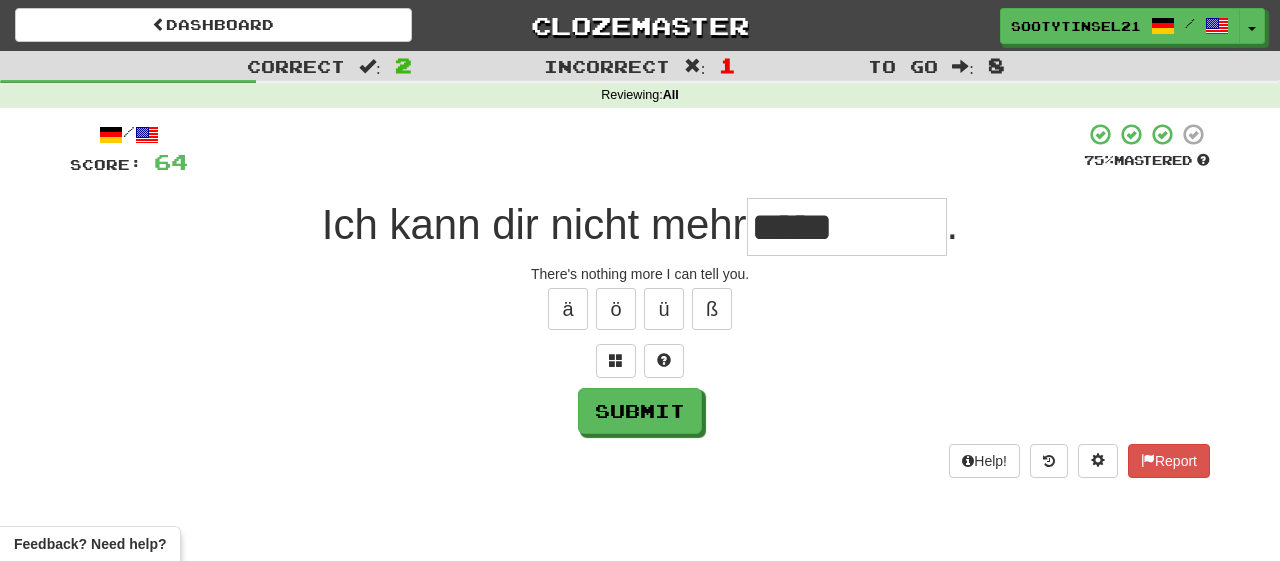 type on "*****" 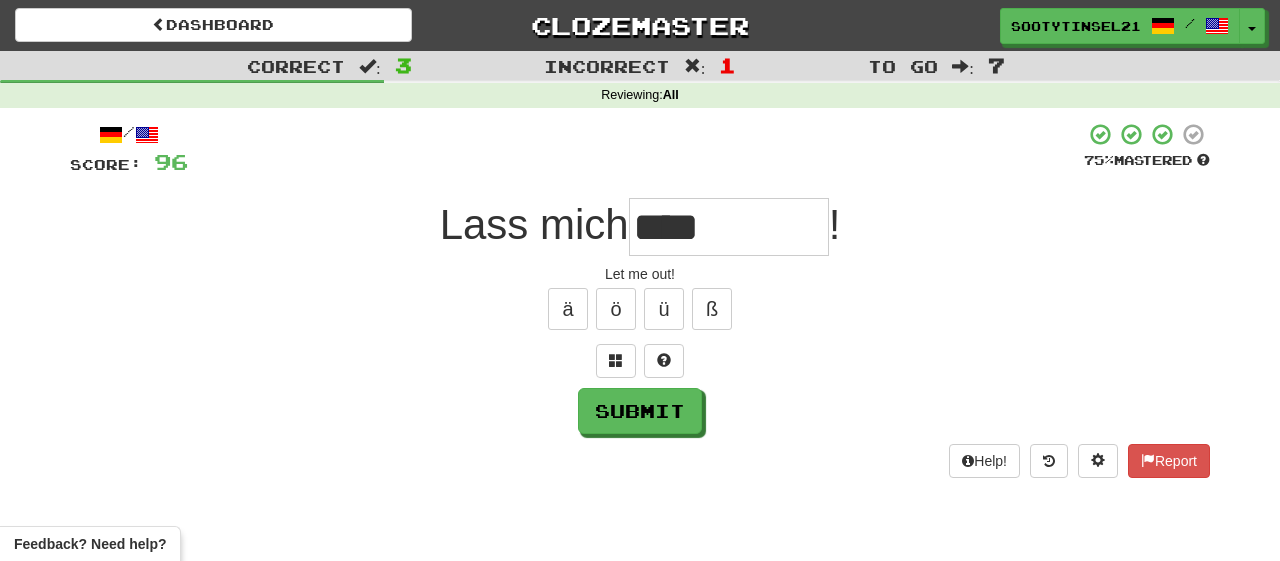 type on "****" 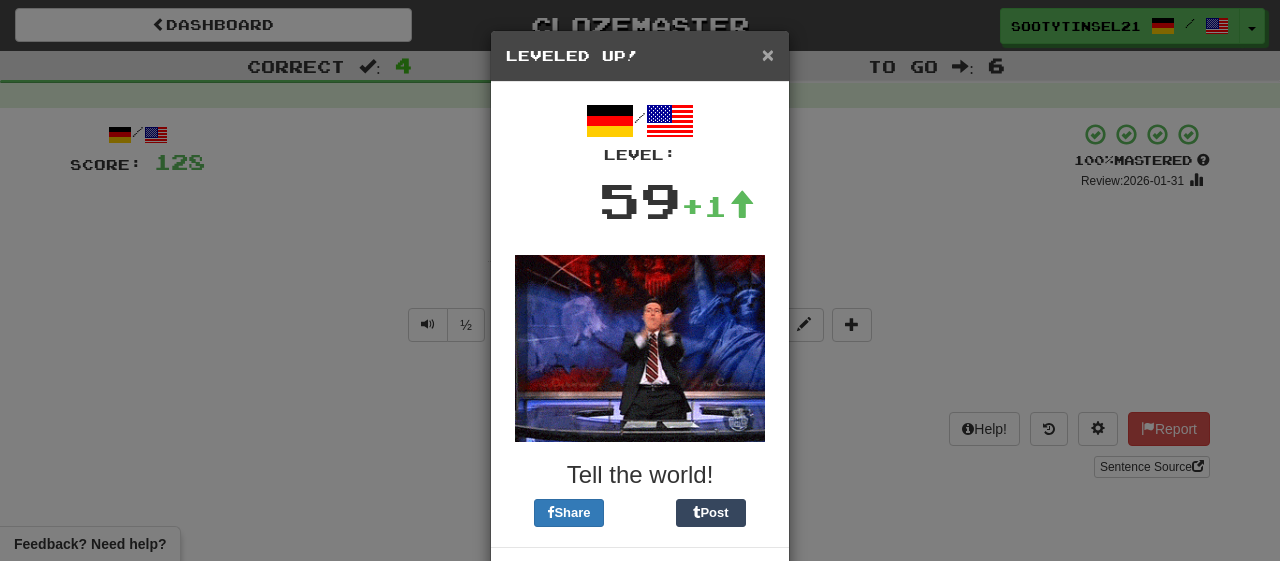 click on "×" at bounding box center (768, 54) 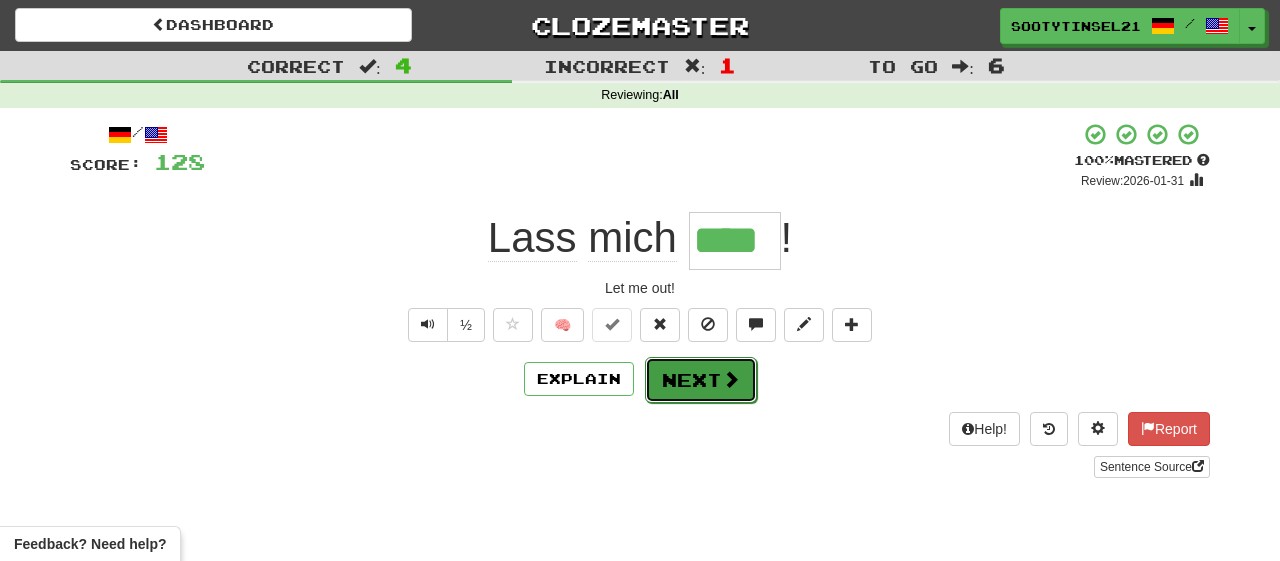click on "Next" at bounding box center [701, 380] 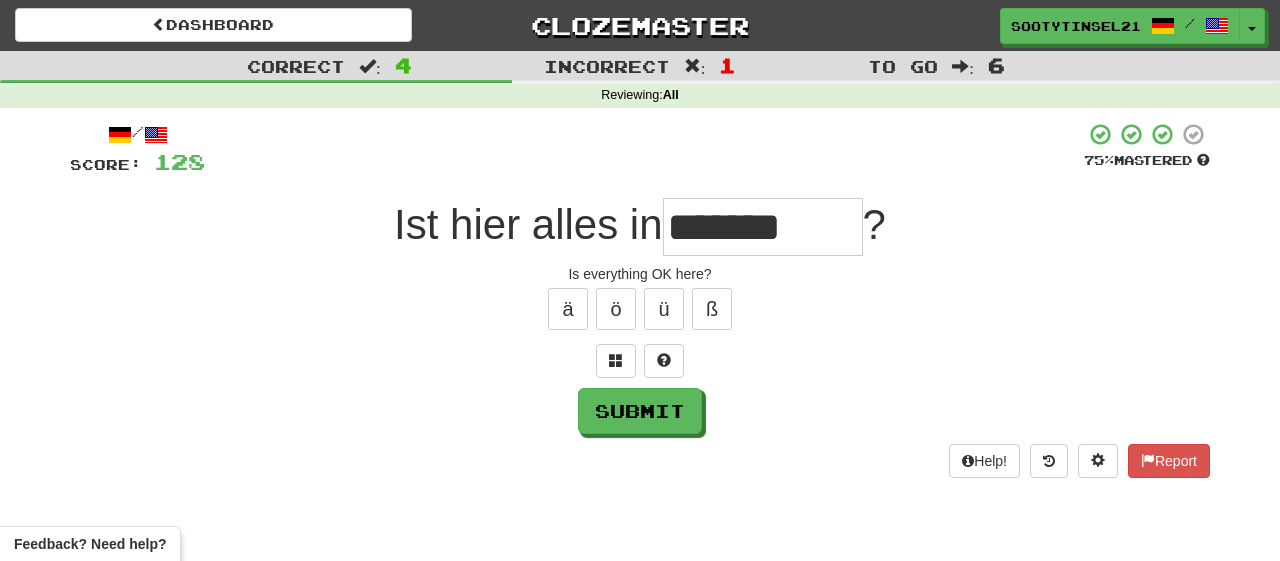 type on "*******" 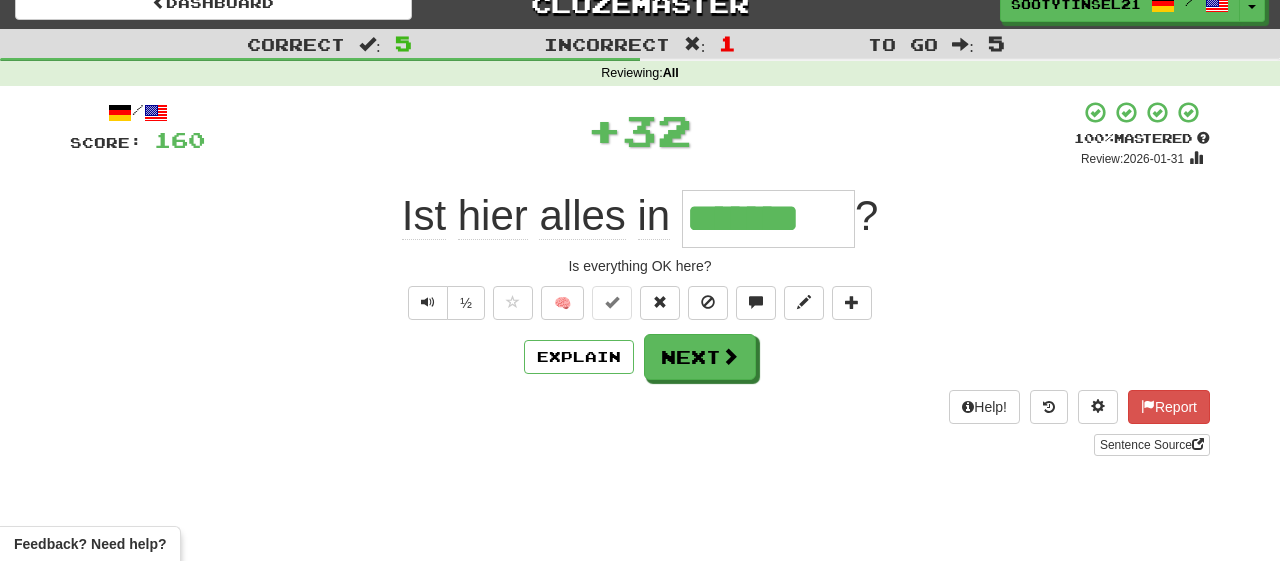 scroll, scrollTop: 26, scrollLeft: 0, axis: vertical 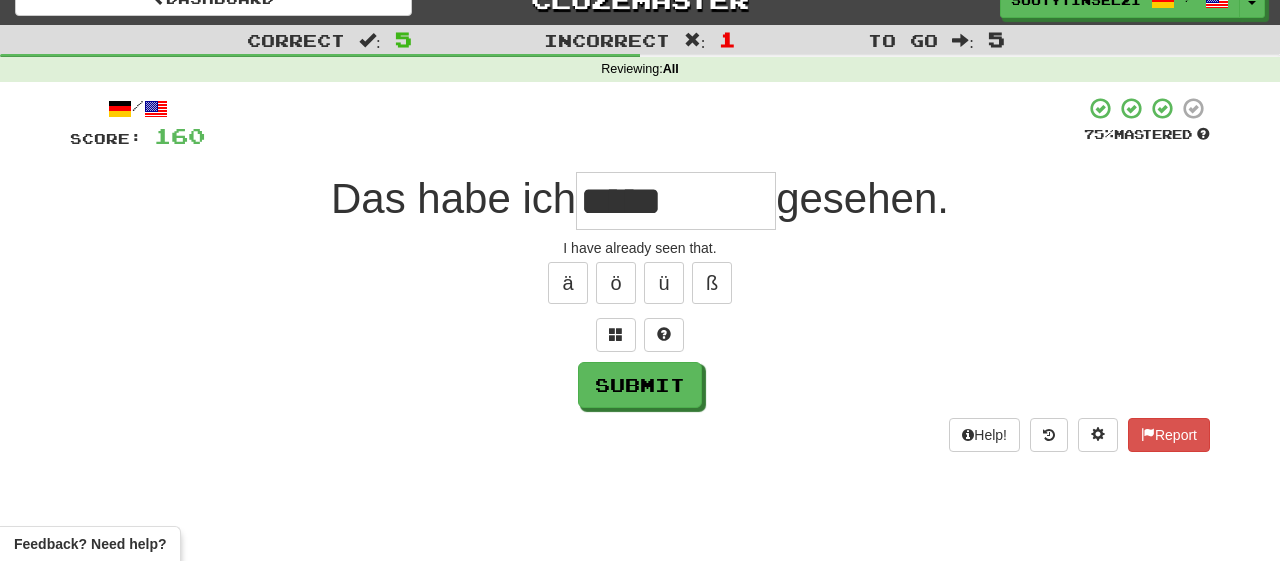 type on "*****" 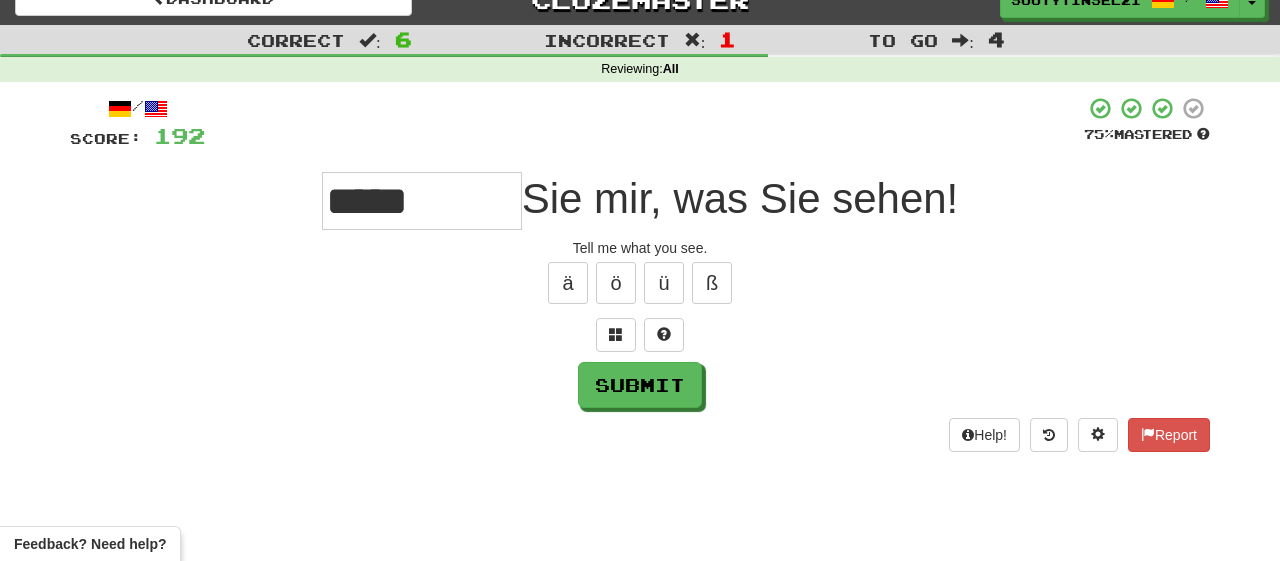 type on "*****" 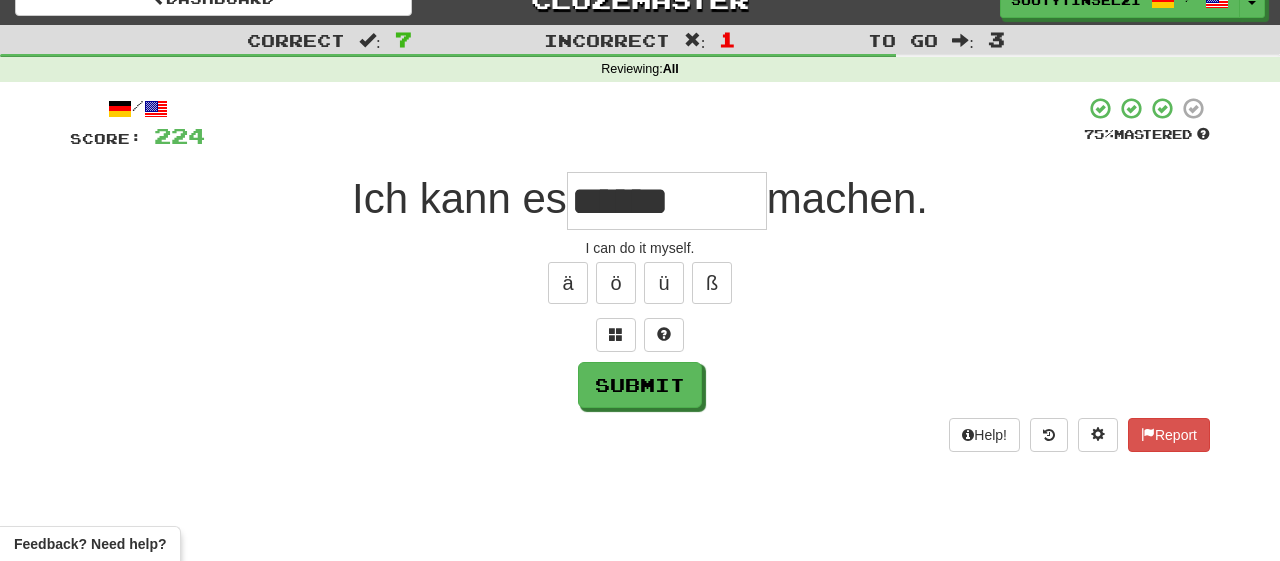 type on "******" 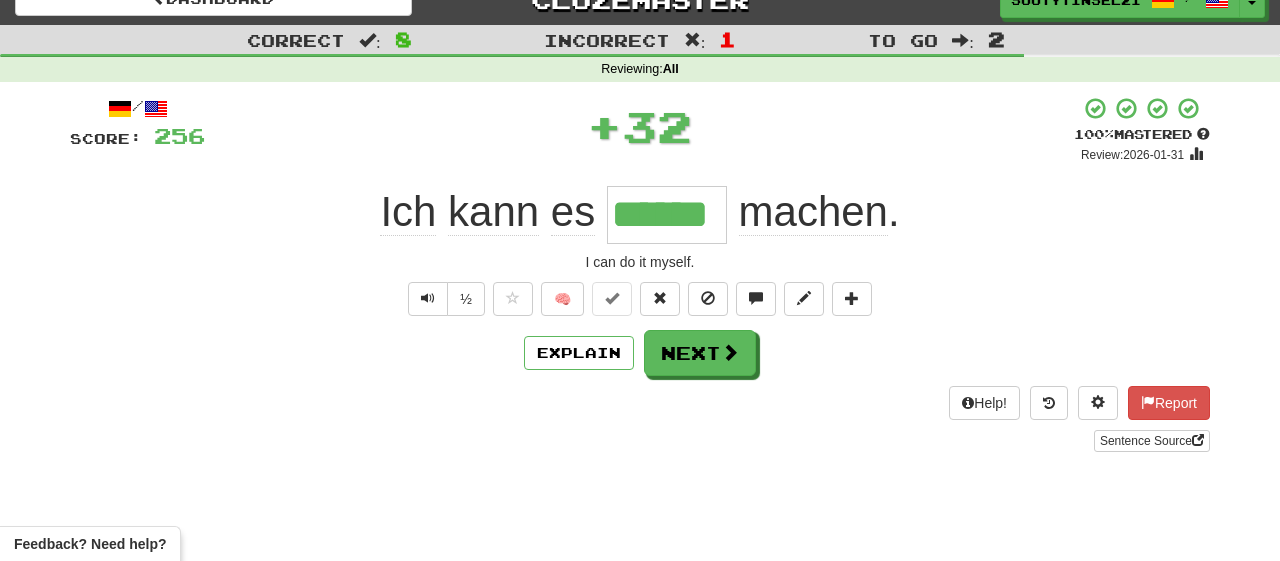type 